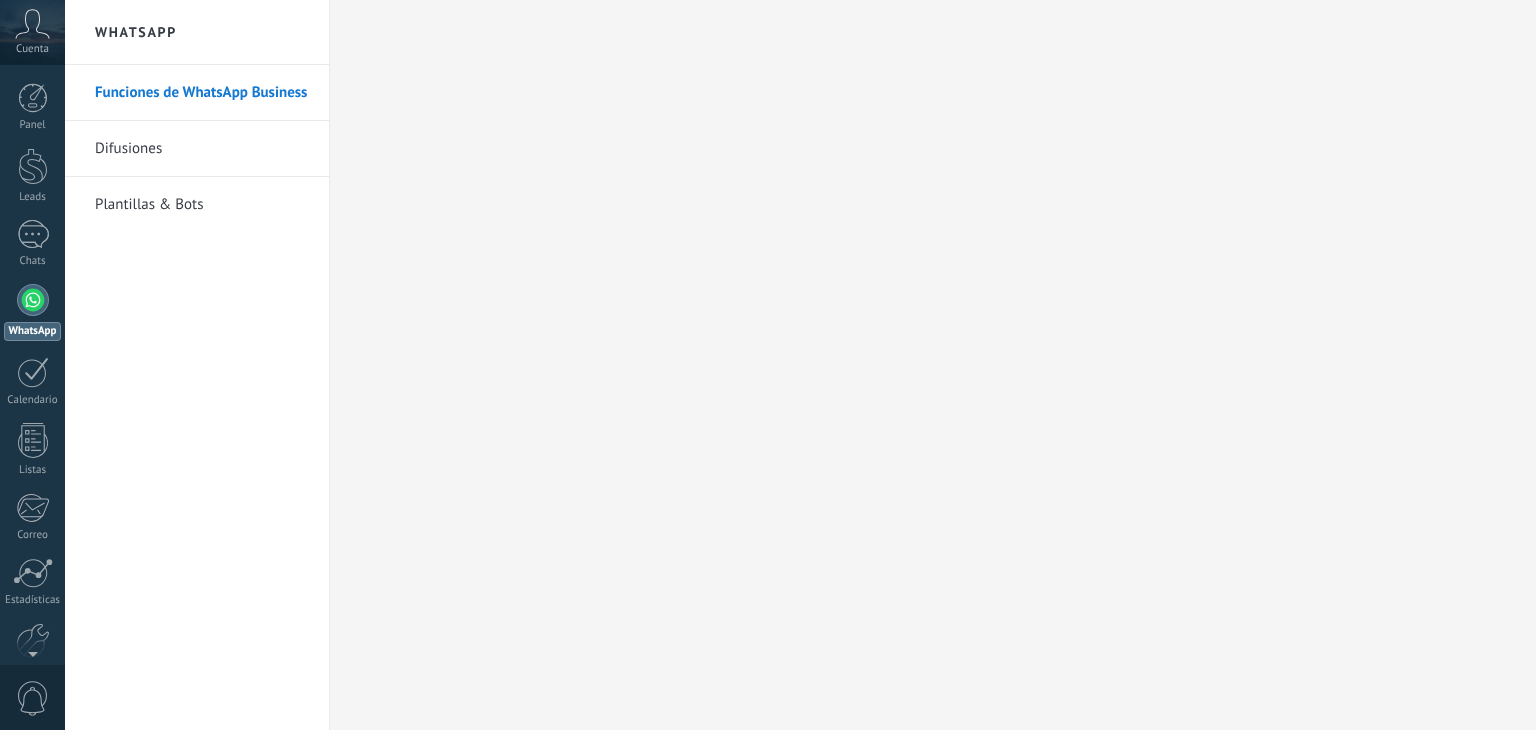 scroll, scrollTop: 0, scrollLeft: 0, axis: both 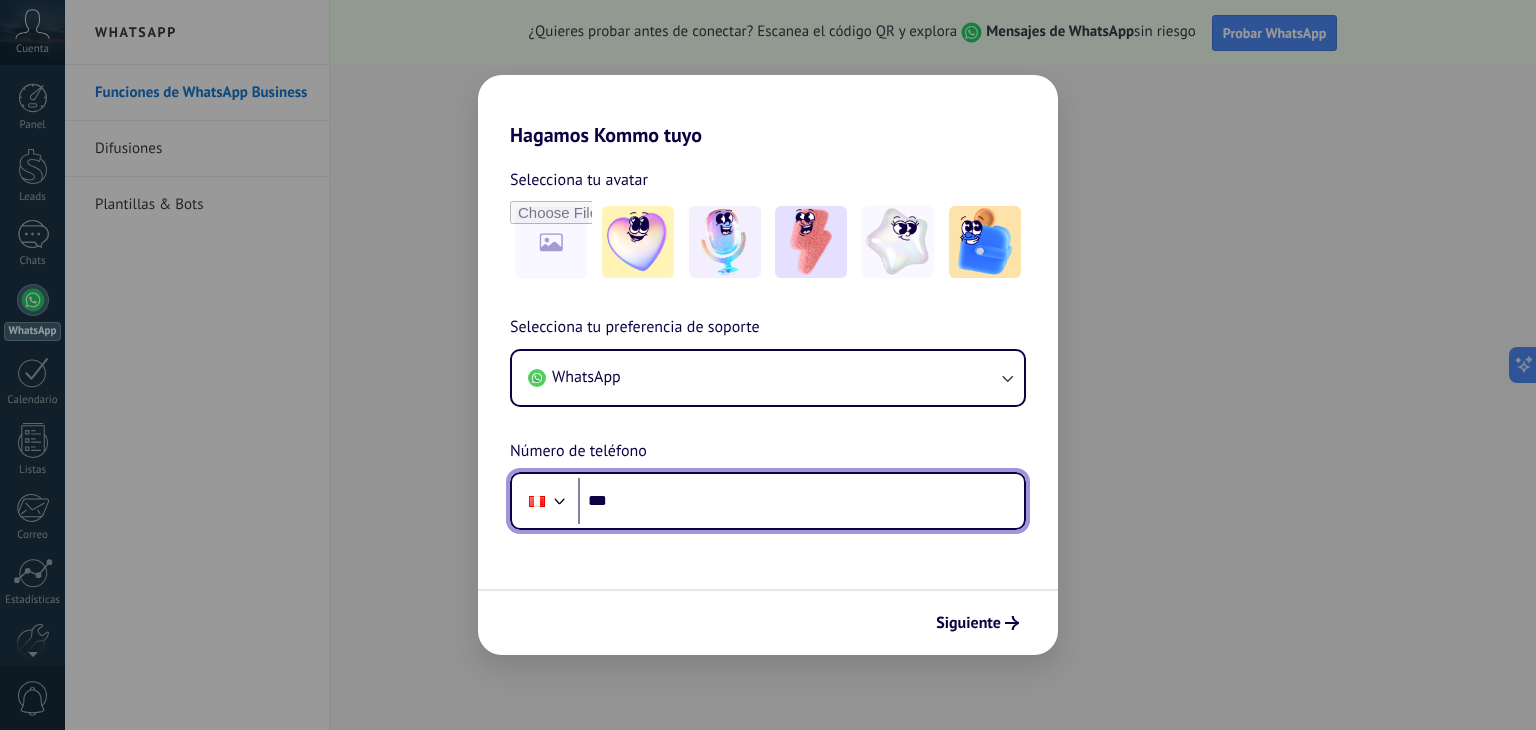 click on "***" at bounding box center (801, 501) 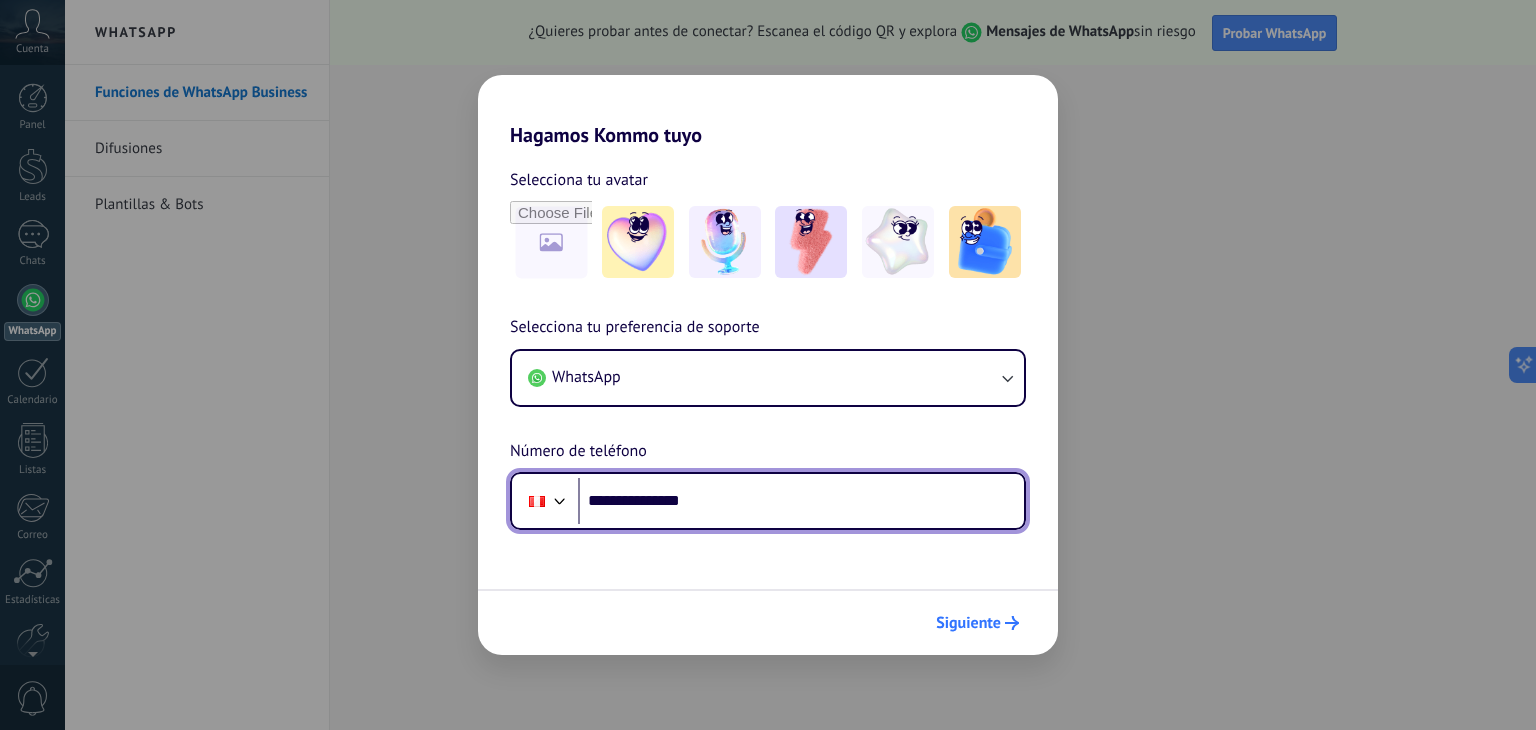 type on "**********" 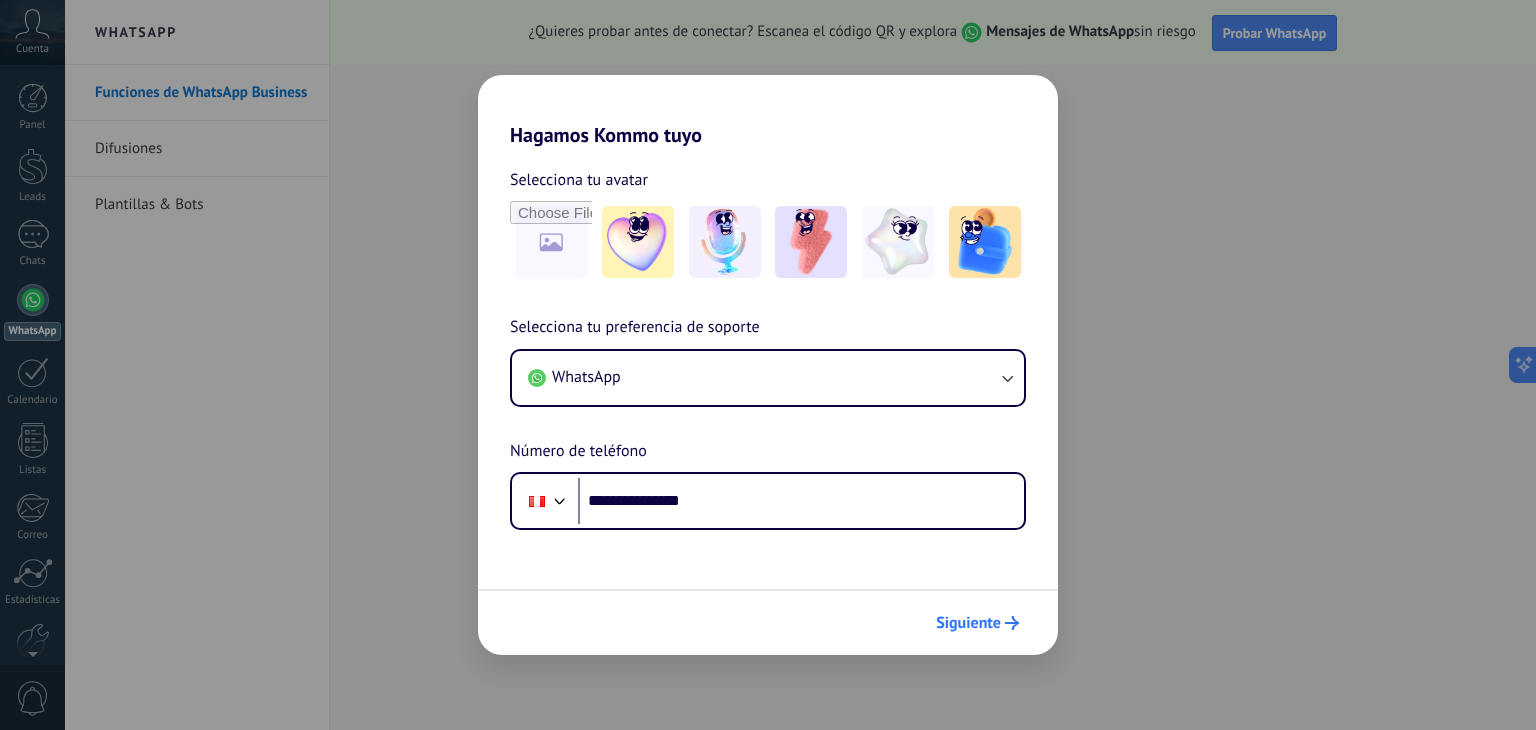 click on "Siguiente" at bounding box center (968, 623) 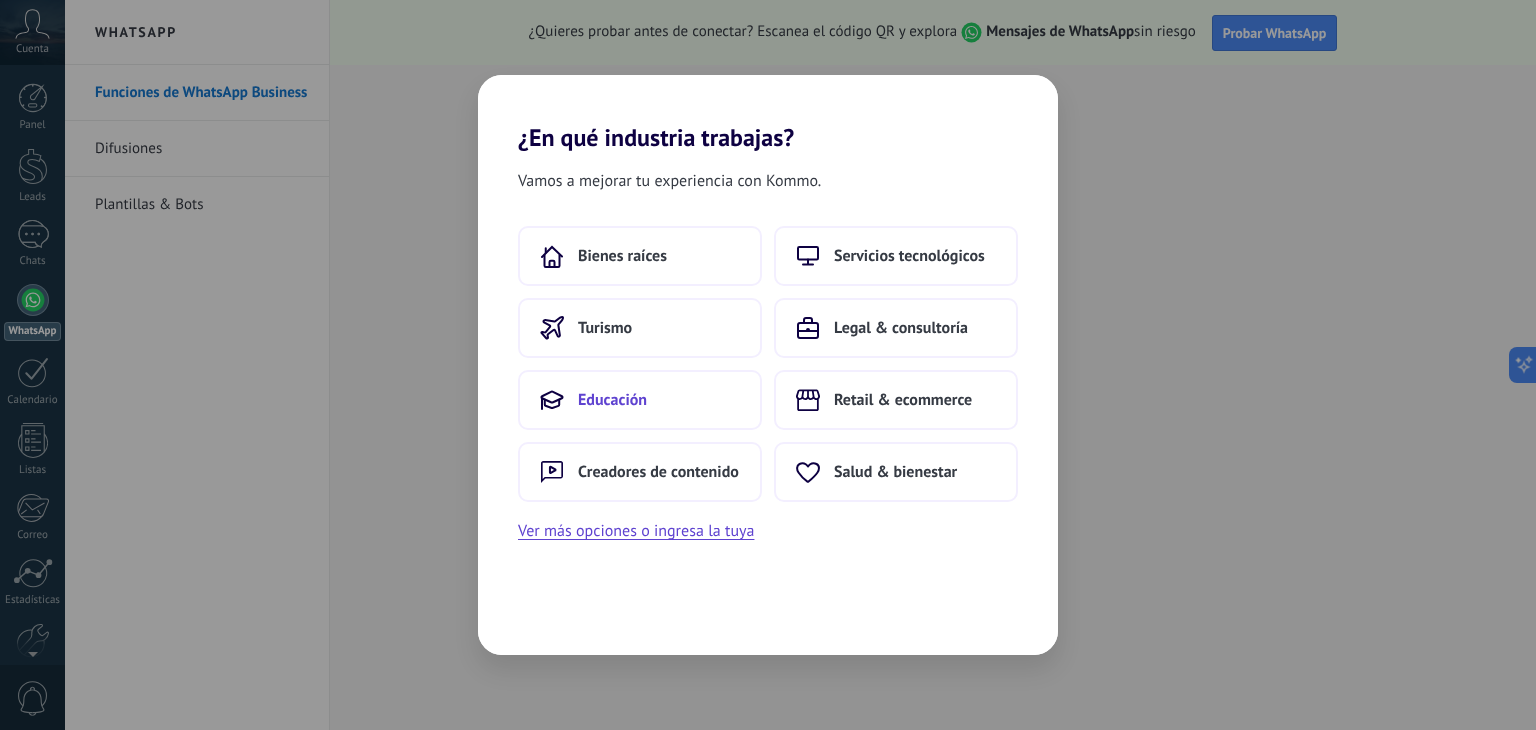 click on "Educación" at bounding box center [640, 400] 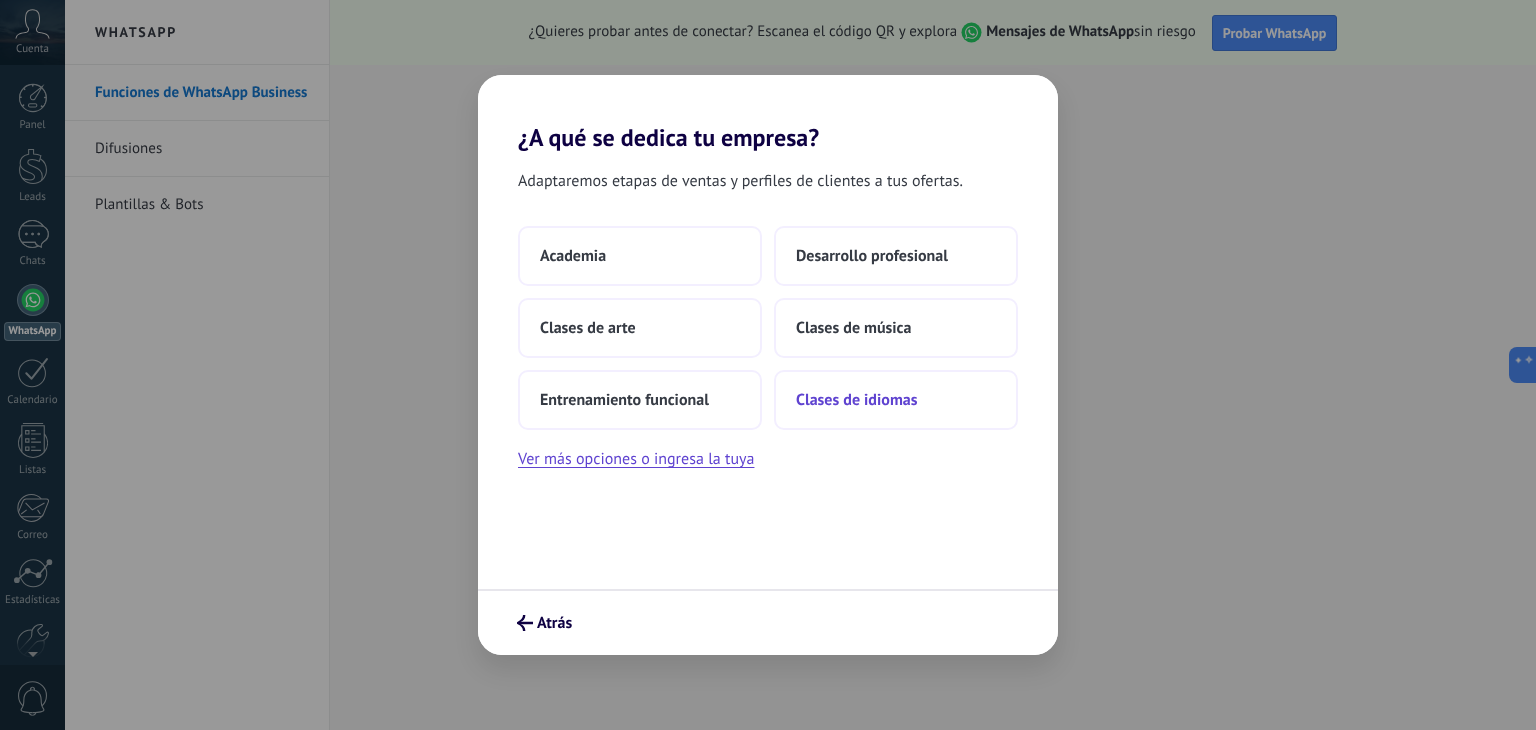 click on "Clases de idiomas" at bounding box center (856, 400) 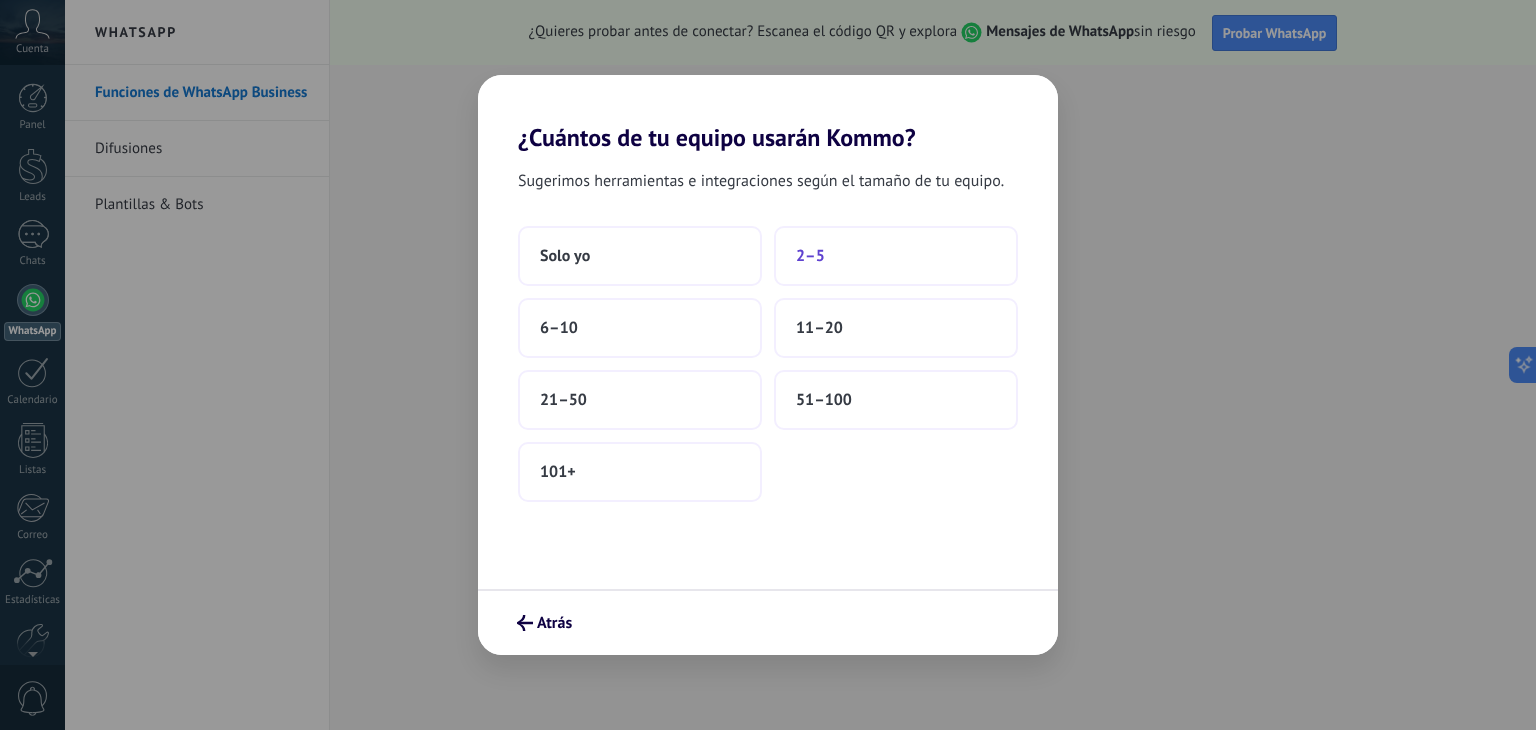 click on "2–5" at bounding box center (896, 256) 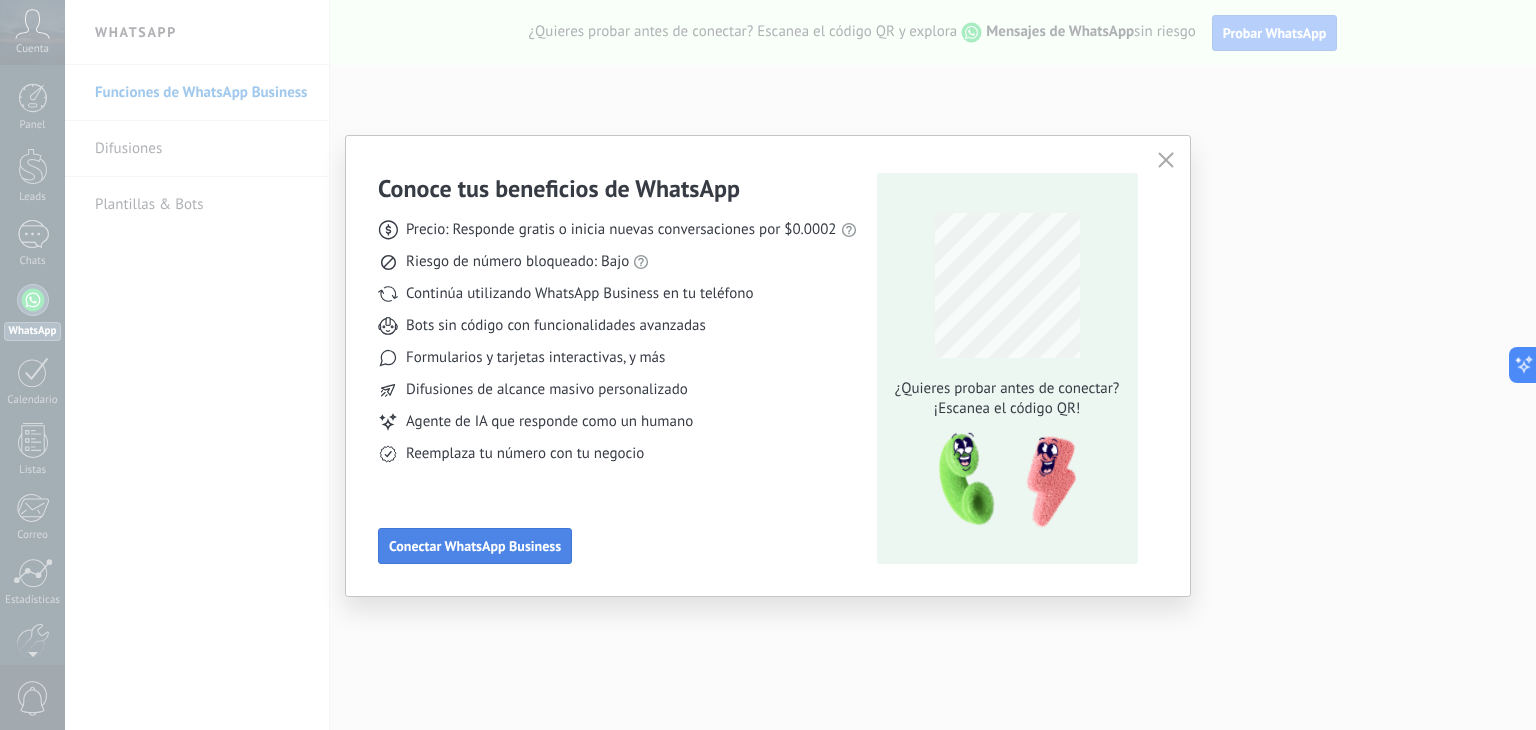 click on "Conectar WhatsApp Business" at bounding box center (475, 546) 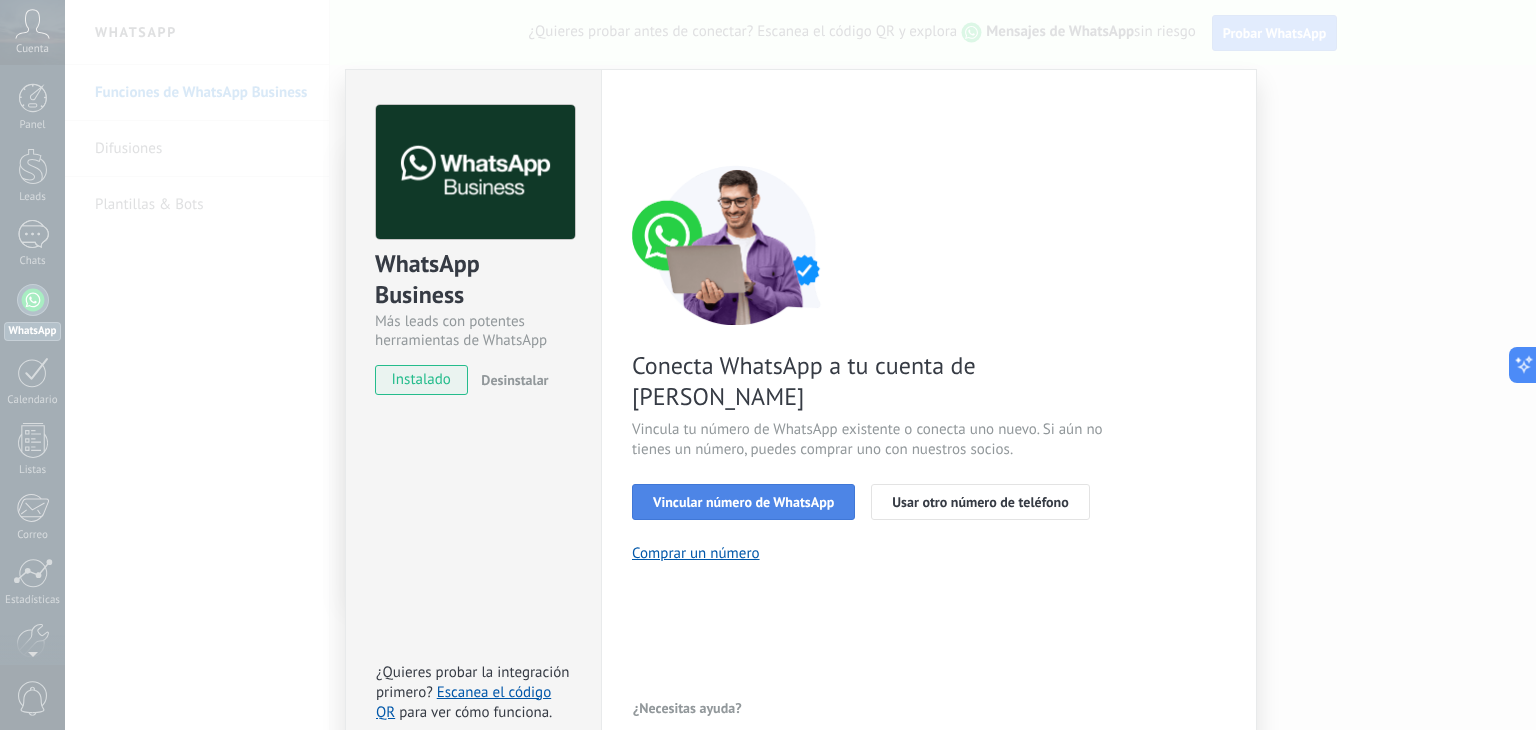 click on "Vincular número de WhatsApp" at bounding box center [743, 502] 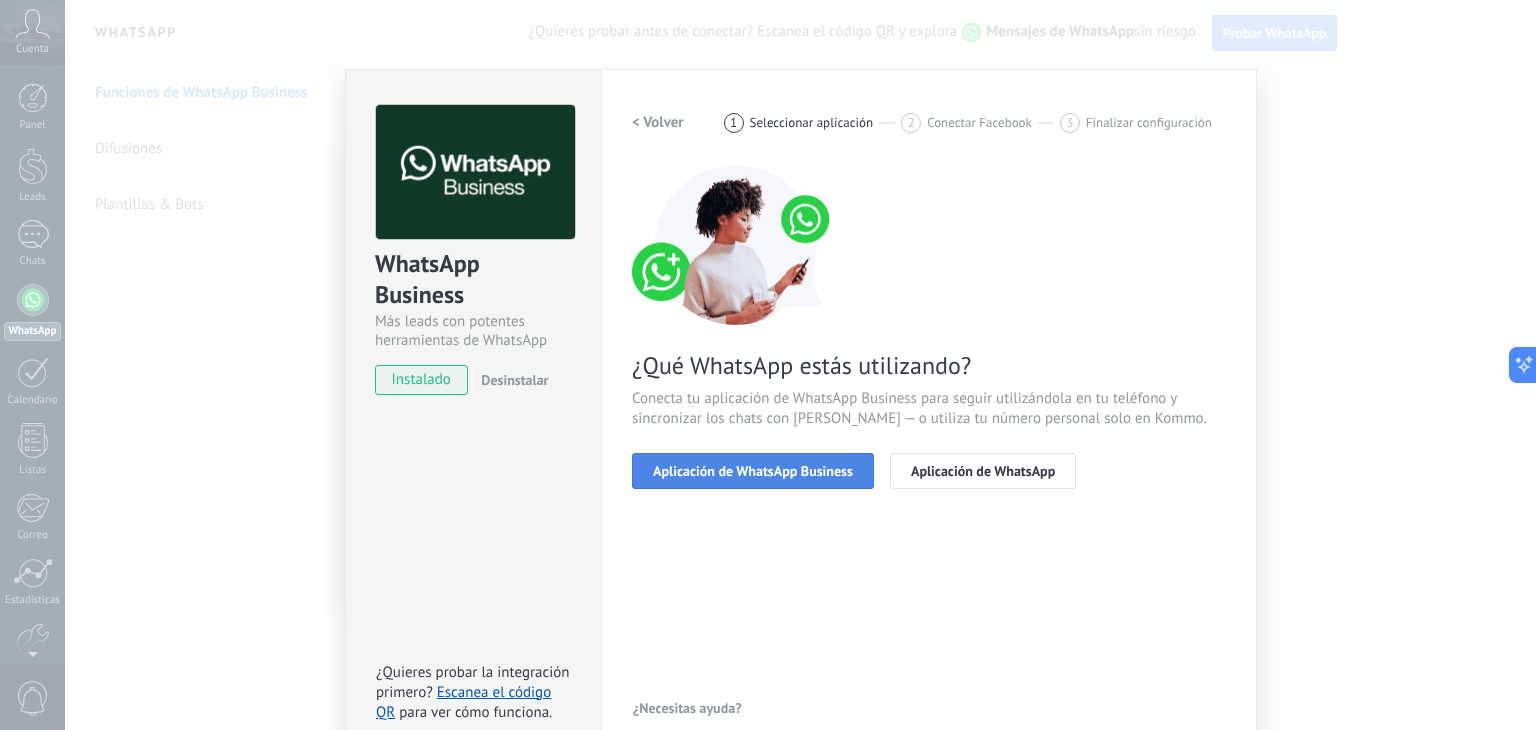 click on "Aplicación de WhatsApp Business" at bounding box center (753, 471) 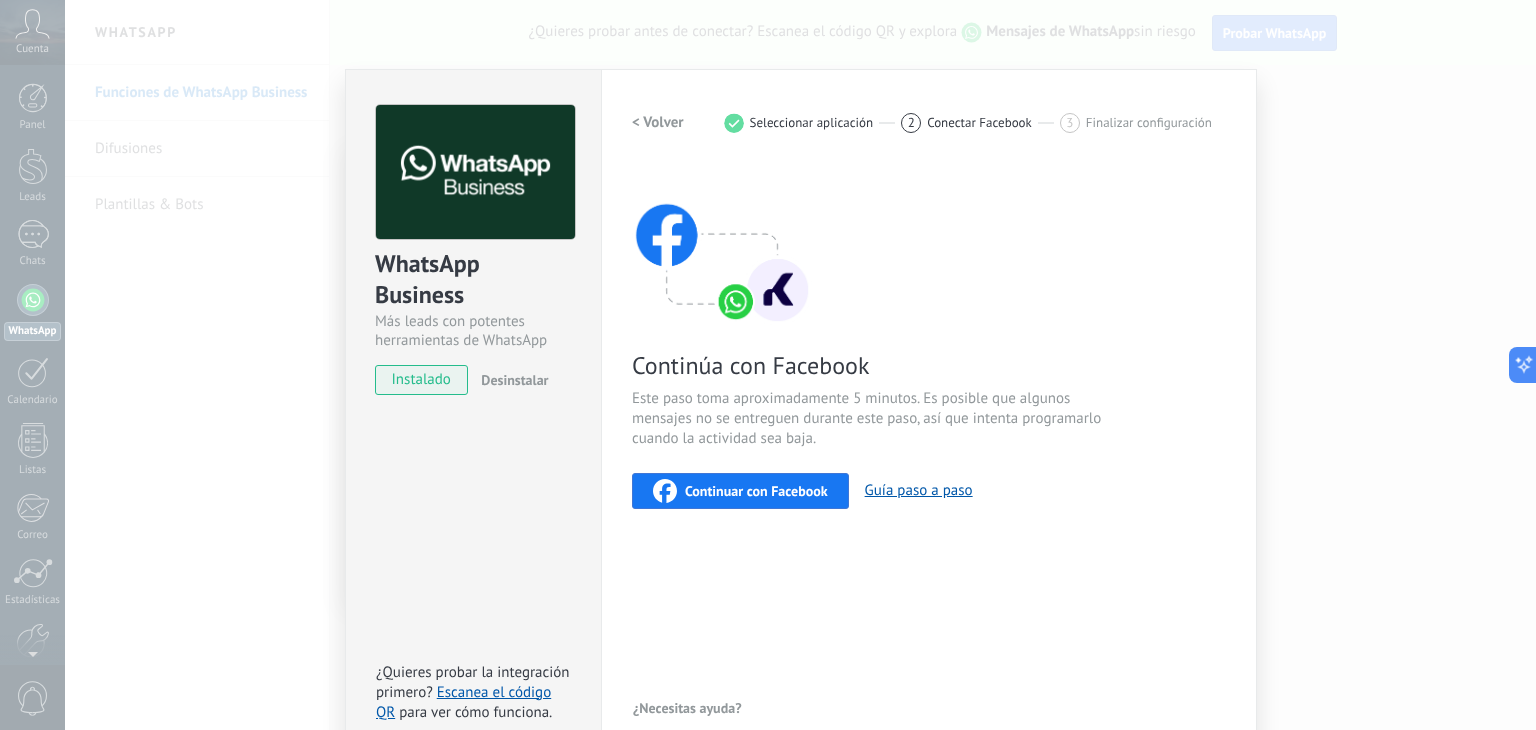 click on "Continuar con Facebook" at bounding box center [756, 491] 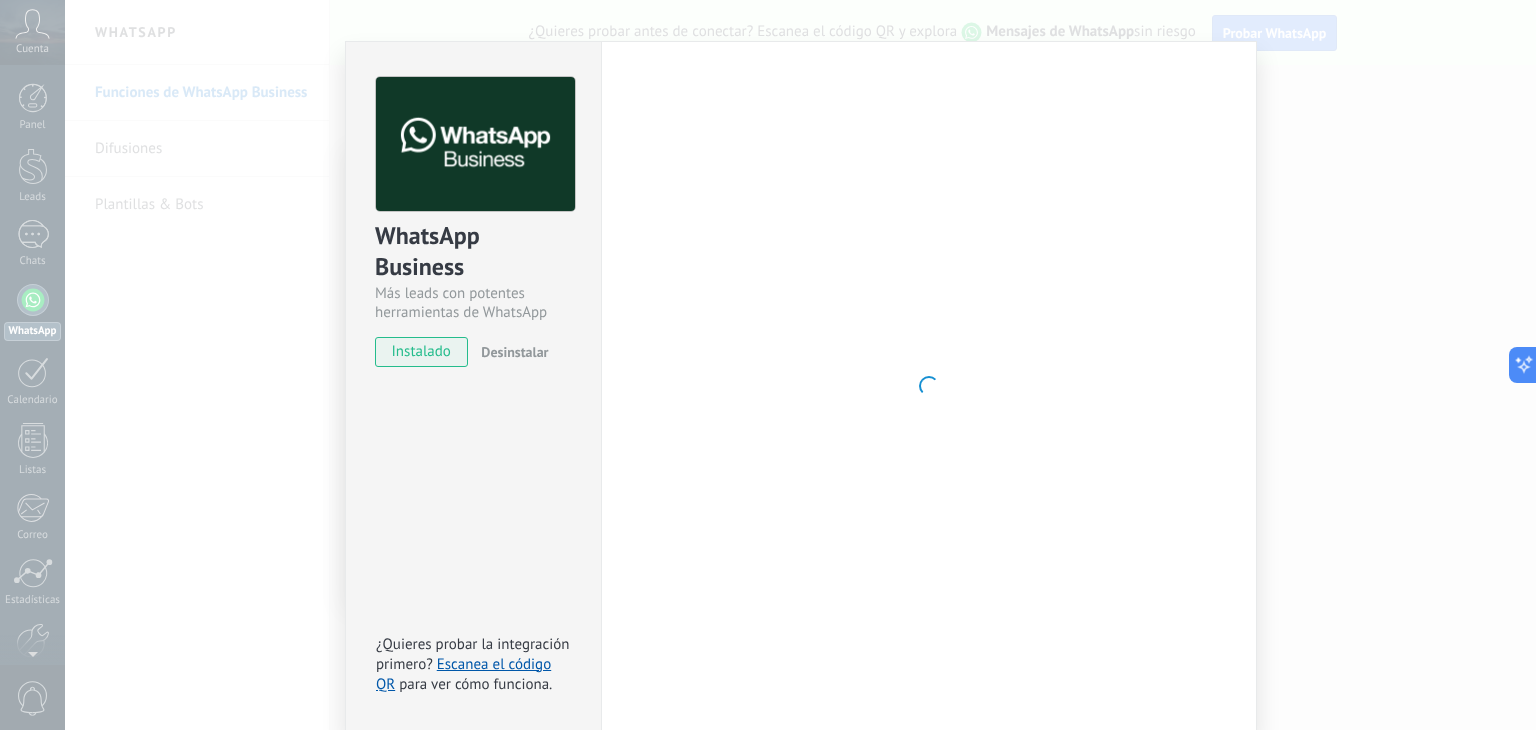 scroll, scrollTop: 0, scrollLeft: 0, axis: both 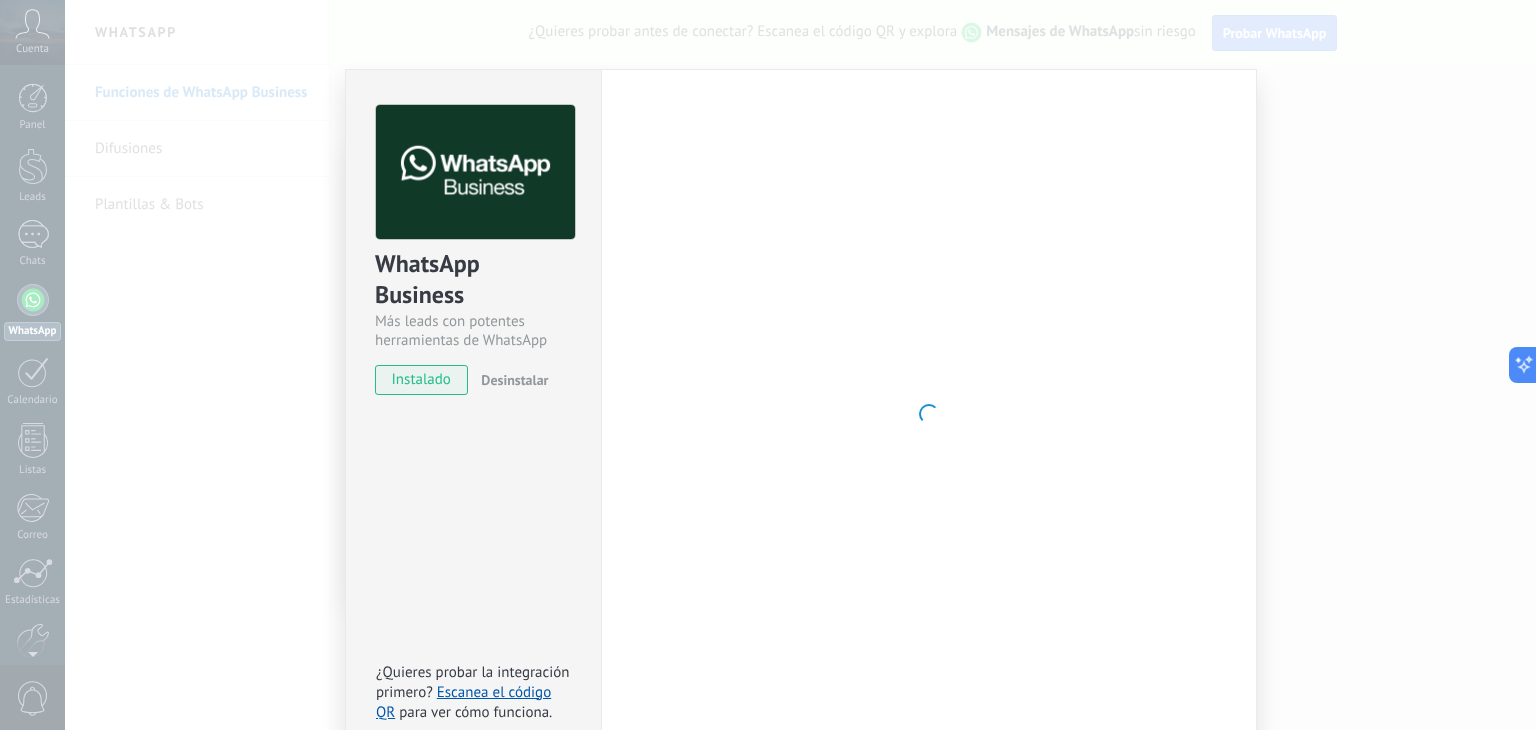 click on "WhatsApp Business Más leads con potentes herramientas de WhatsApp instalado Desinstalar ¿Quieres probar la integración primero?   Escanea el código QR   para ver cómo funciona. Configuraciones Autorizaciones This tab logs the users who have granted integration access to this account. If you want to to remove a user's ability to send requests to the account on behalf of this integration, you can revoke access. If access is revoked from all users, the integration will stop working. This app is installed, but no one has given it access yet. WhatsApp Cloud API más _:  Guardar < Volver 1 Seleccionar aplicación 2 Conectar Facebook  3 Finalizar configuración Continúa con Facebook Este paso toma aproximadamente 5 minutos. Es posible que algunos mensajes no se entreguen durante este paso, así que intenta programarlo cuando la actividad sea baja. Continuar con Facebook Guía paso a paso ¿Necesitas ayuda?" at bounding box center (800, 365) 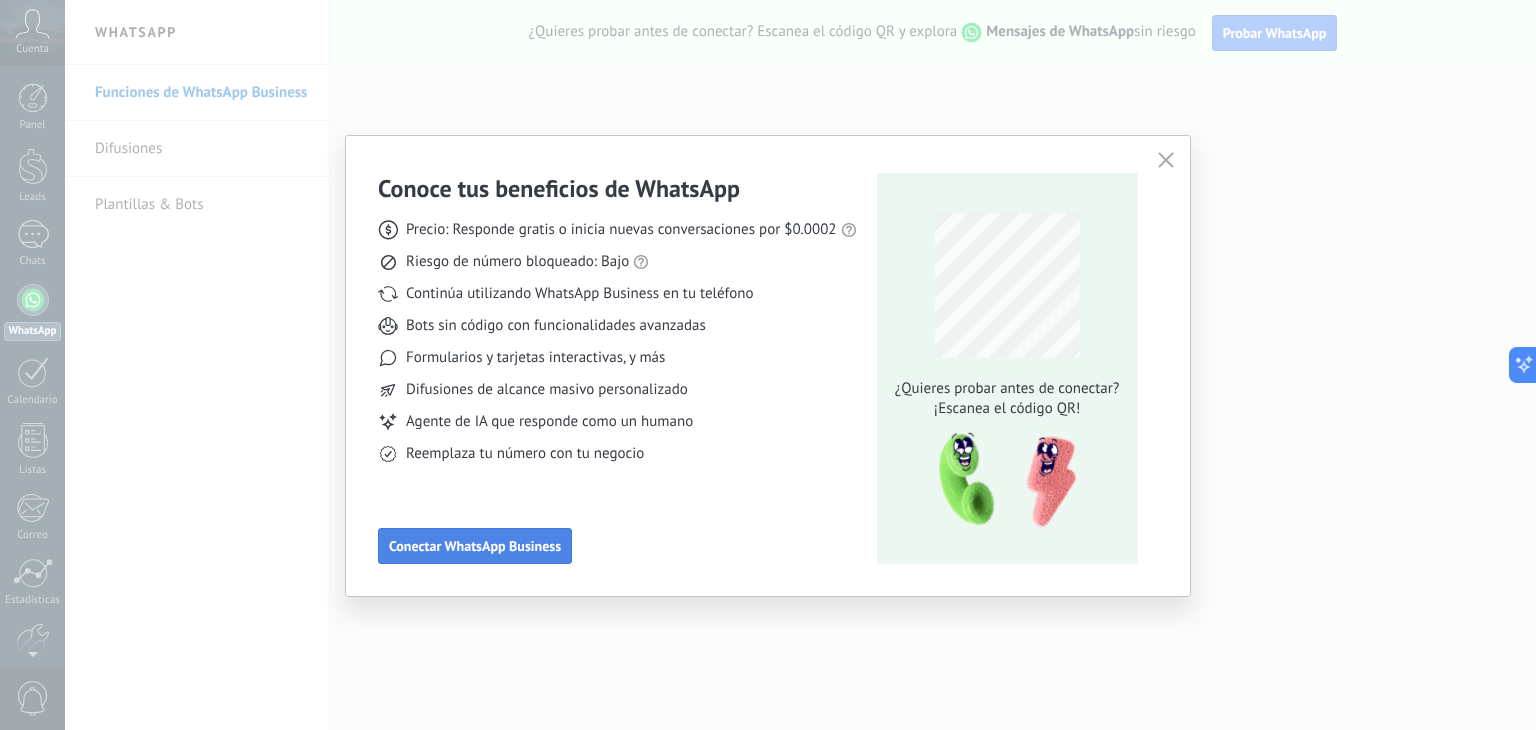 click on "Conectar WhatsApp Business" at bounding box center (475, 546) 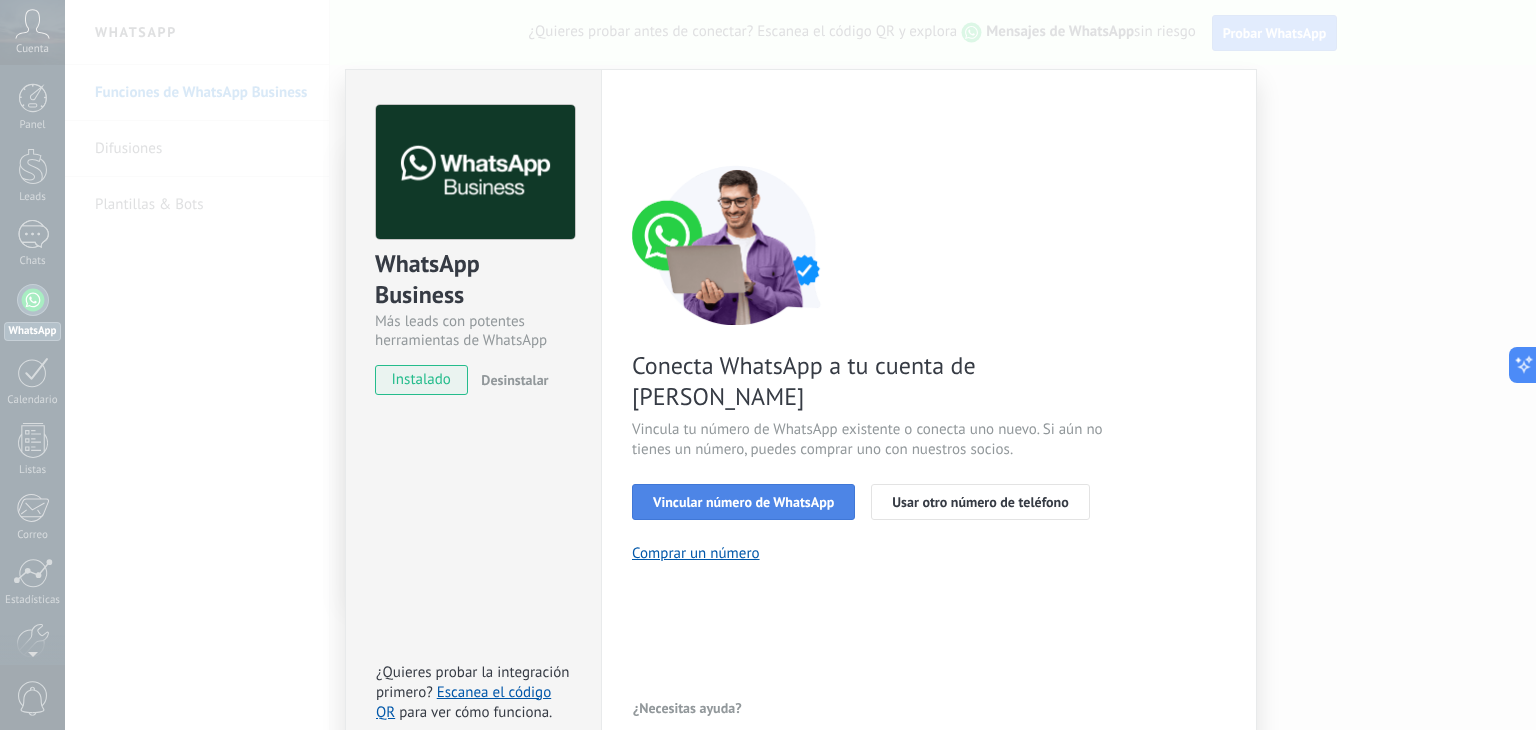 click on "Vincular número de WhatsApp" at bounding box center (743, 502) 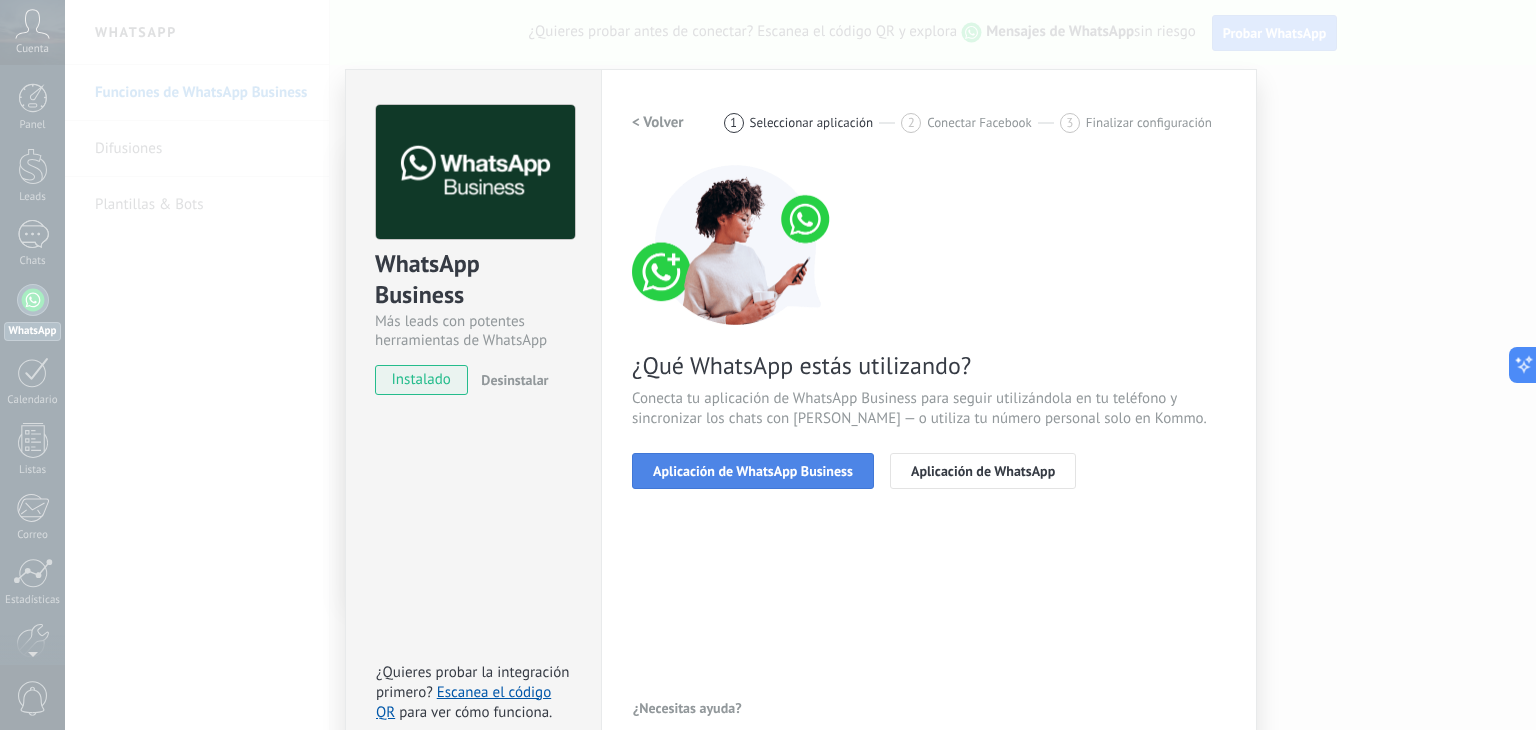 click on "Aplicación de WhatsApp Business" at bounding box center (753, 471) 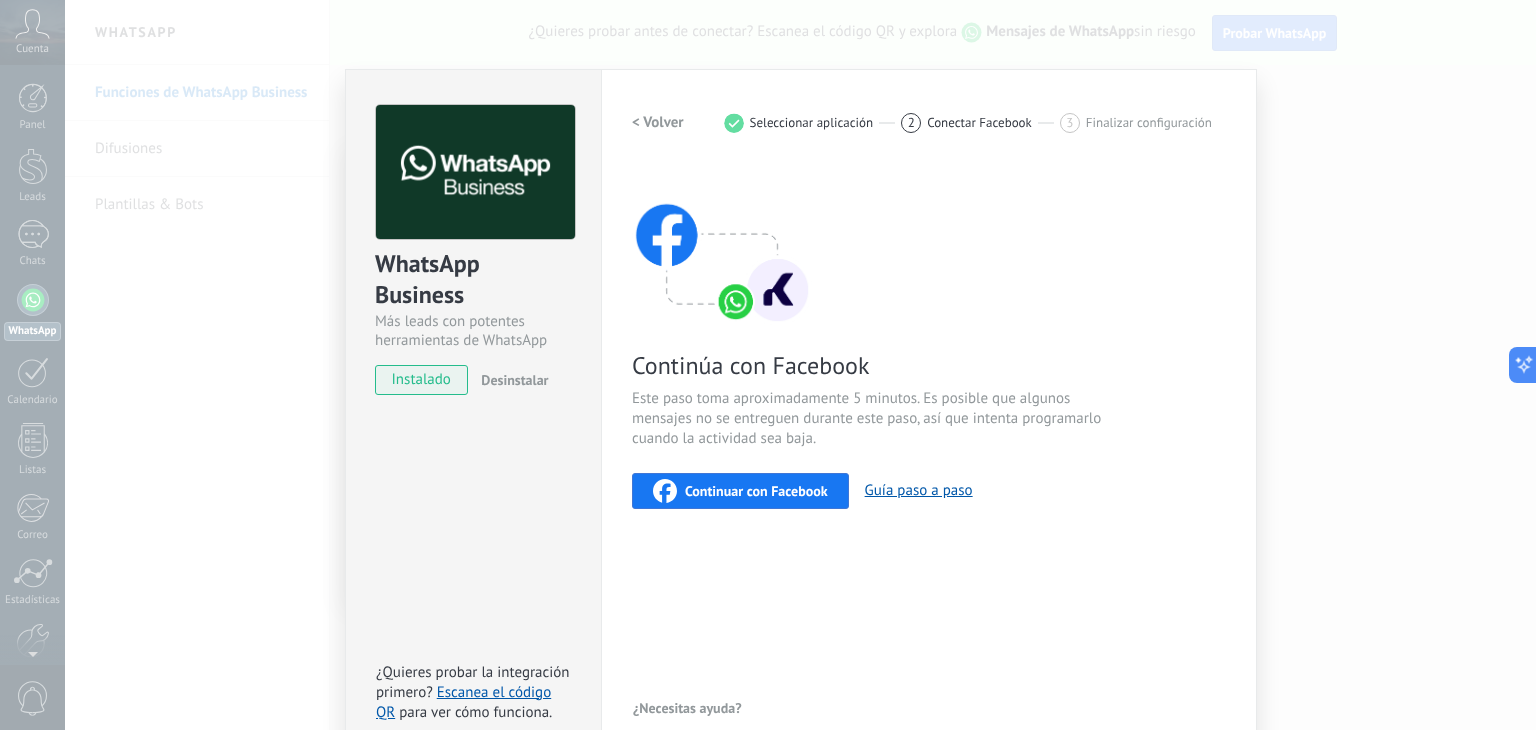 click on "Continuar con Facebook" at bounding box center (740, 491) 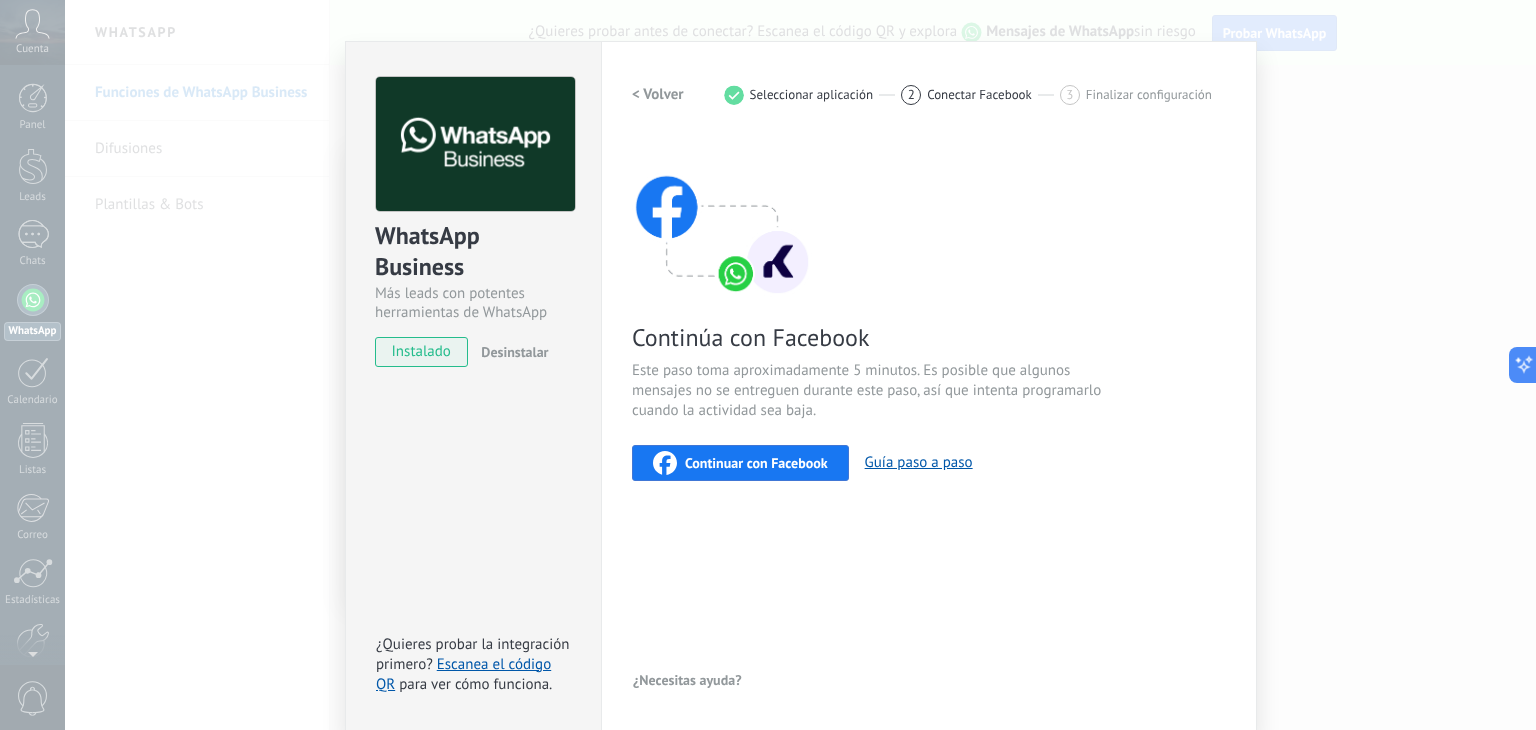 scroll, scrollTop: 0, scrollLeft: 0, axis: both 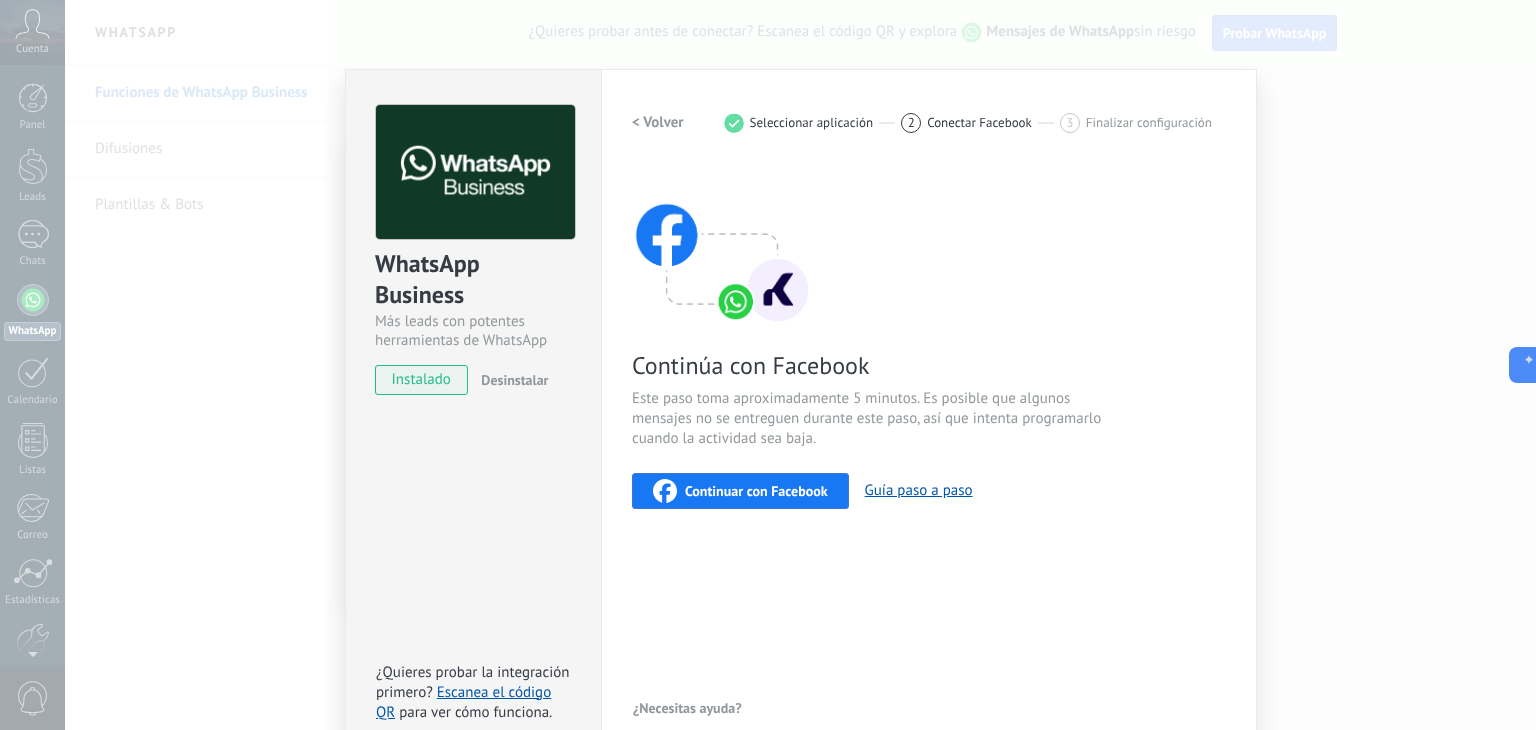 click on "Continuar con Facebook" at bounding box center [756, 491] 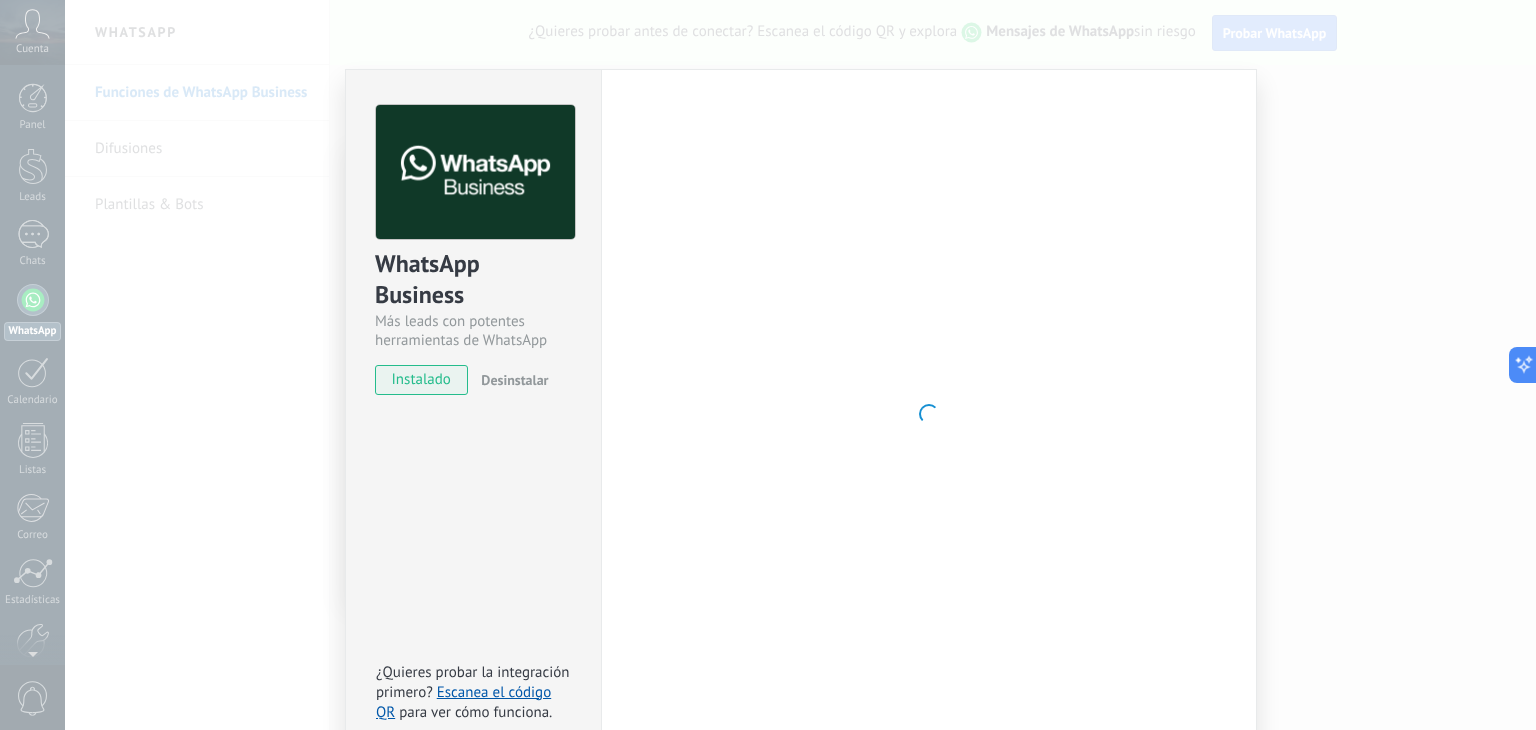 click at bounding box center (929, 414) 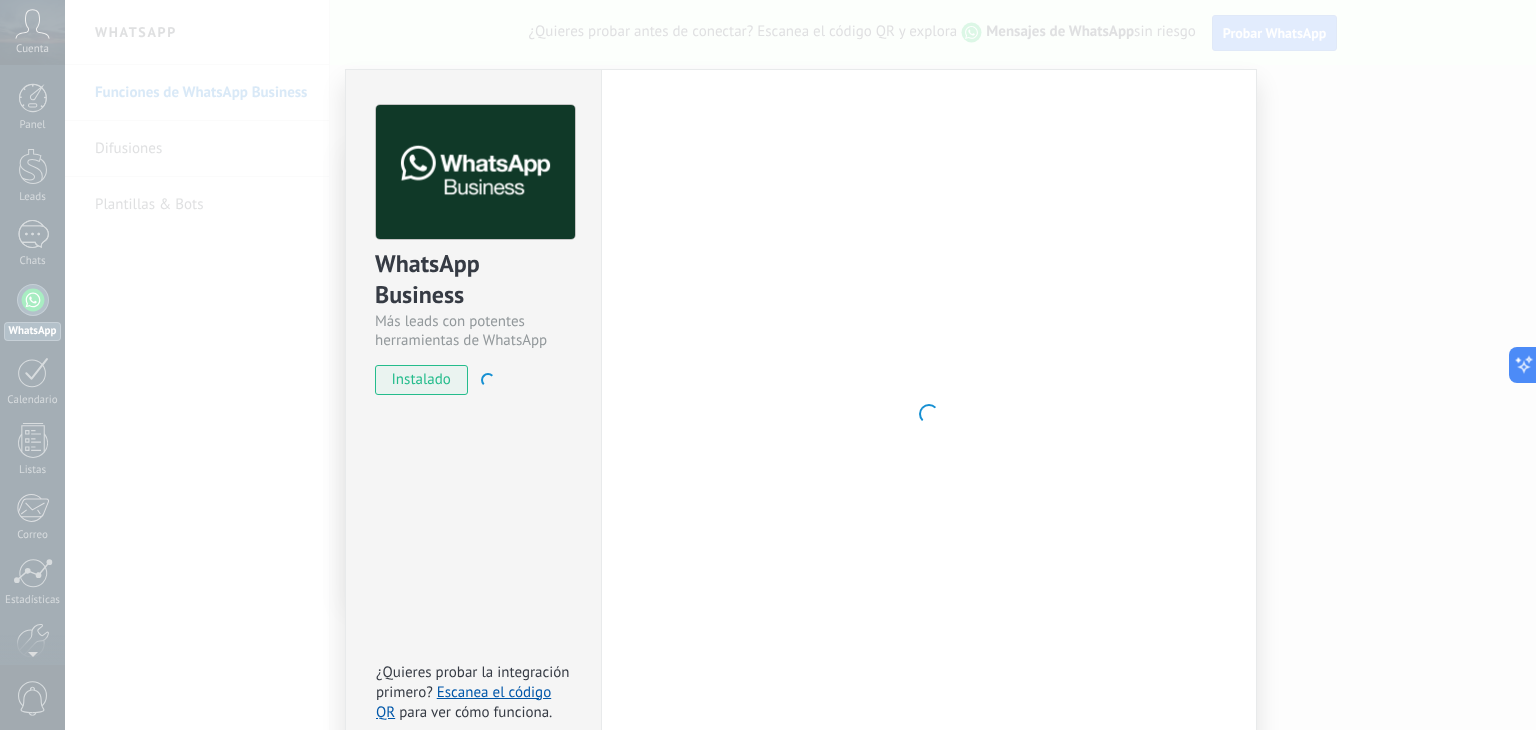 click on "instalado" at bounding box center [421, 380] 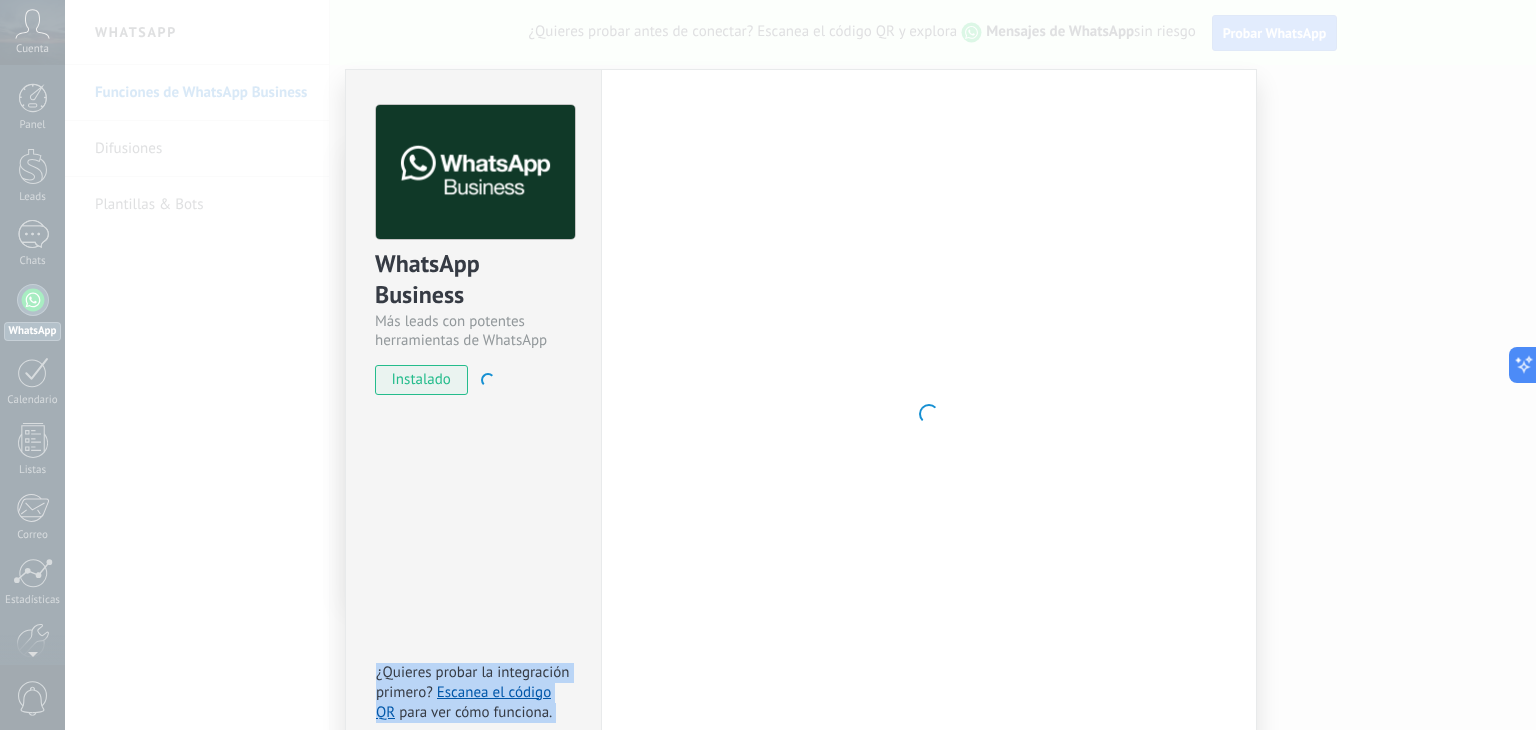 drag, startPoint x: 549, startPoint y: 414, endPoint x: 863, endPoint y: 481, distance: 321.06854 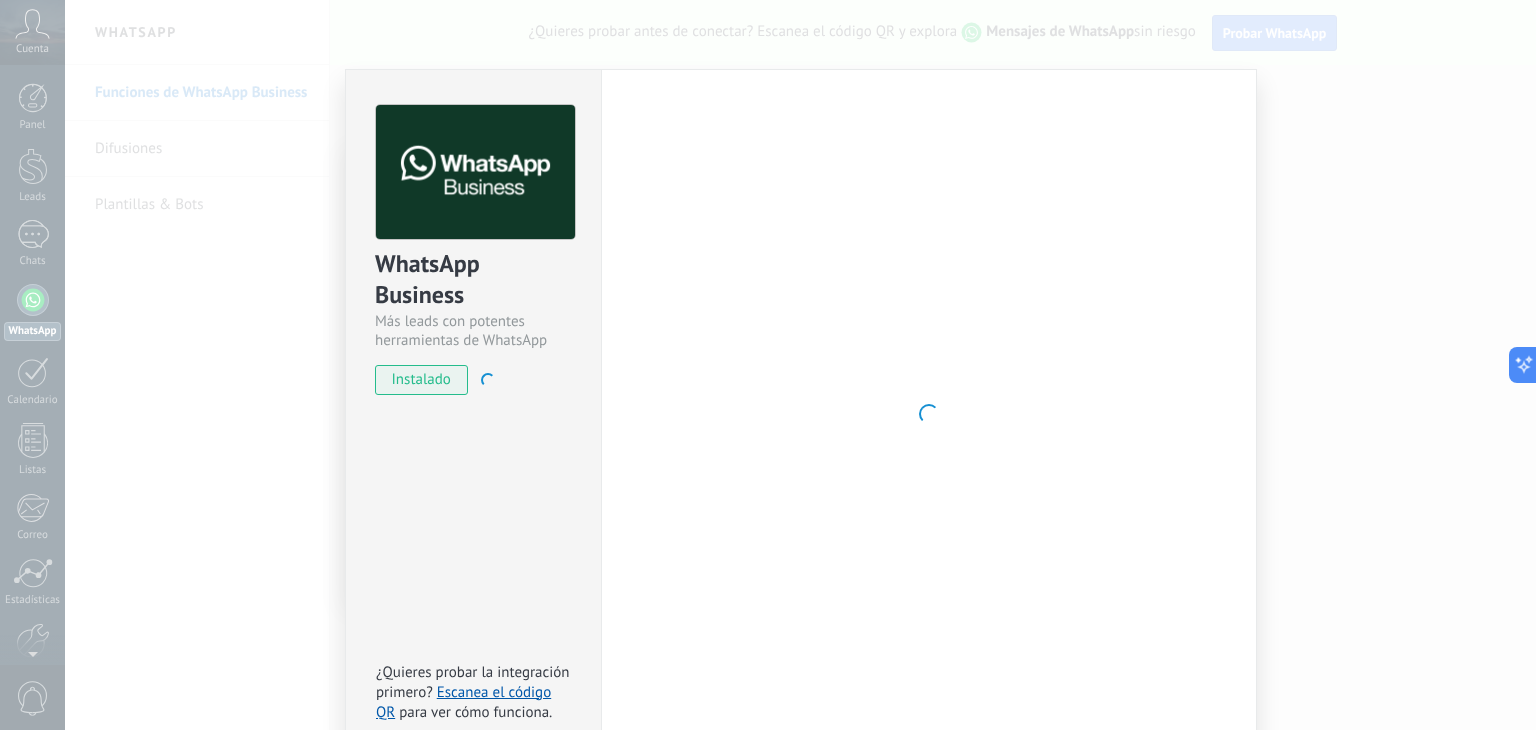 click on "WhatsApp Business Más leads con potentes herramientas de WhatsApp instalado Desinstalar ¿Quieres probar la integración primero?   Escanea el código QR   para ver cómo funciona. Configuraciones Autorizaciones This tab logs the users who have granted integration access to this account. If you want to to remove a user's ability to send requests to the account on behalf of this integration, you can revoke access. If access is revoked from all users, the integration will stop working. This app is installed, but no one has given it access yet. WhatsApp Cloud API más _:  Guardar < Volver 1 Seleccionar aplicación 2 Conectar Facebook  3 Finalizar configuración Continúa con Facebook Este paso toma aproximadamente 5 minutos. Es posible que algunos mensajes no se entreguen durante este paso, así que intenta programarlo cuando la actividad sea baja. Continuar con Facebook Guía paso a paso ¿Necesitas ayuda?" at bounding box center [800, 365] 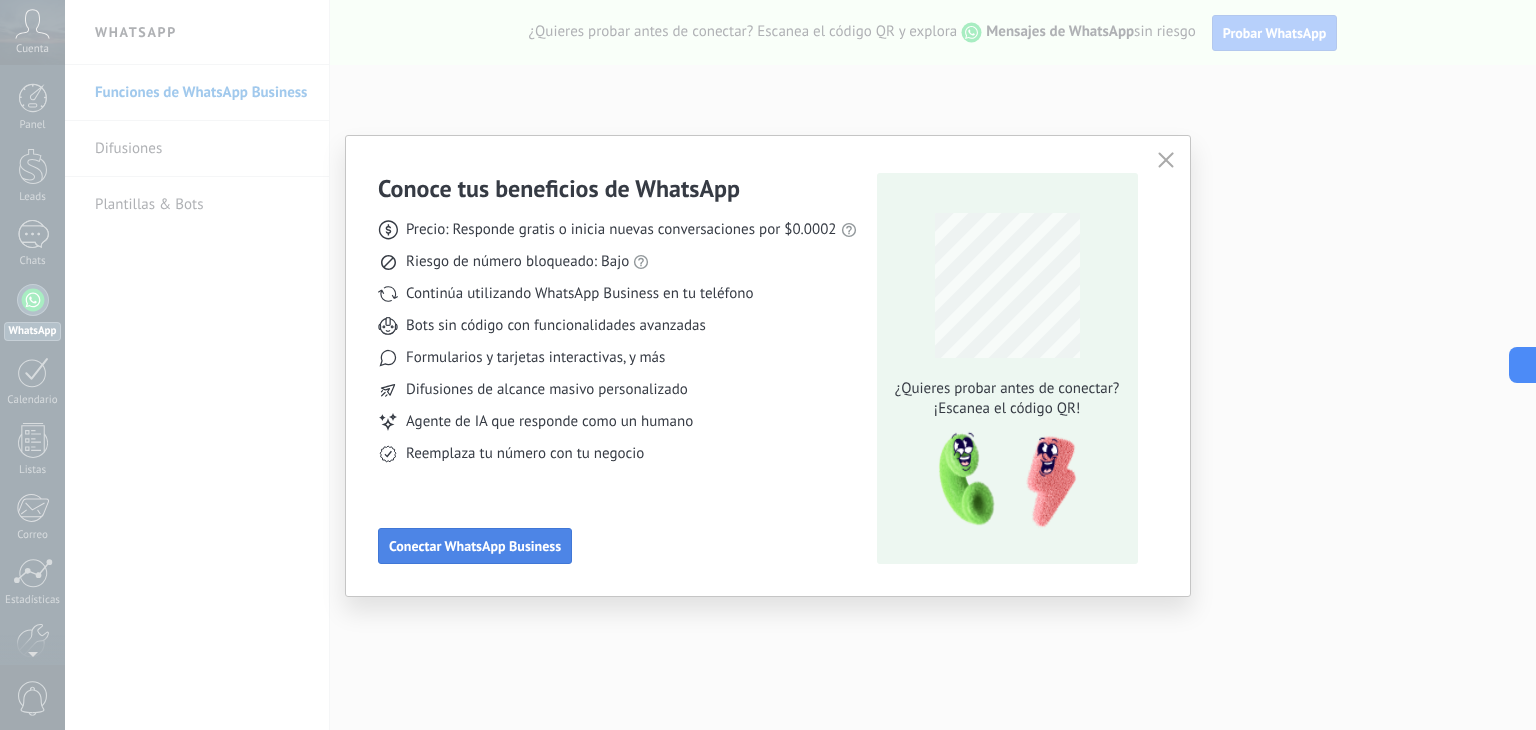 click on "Conectar WhatsApp Business" at bounding box center [475, 546] 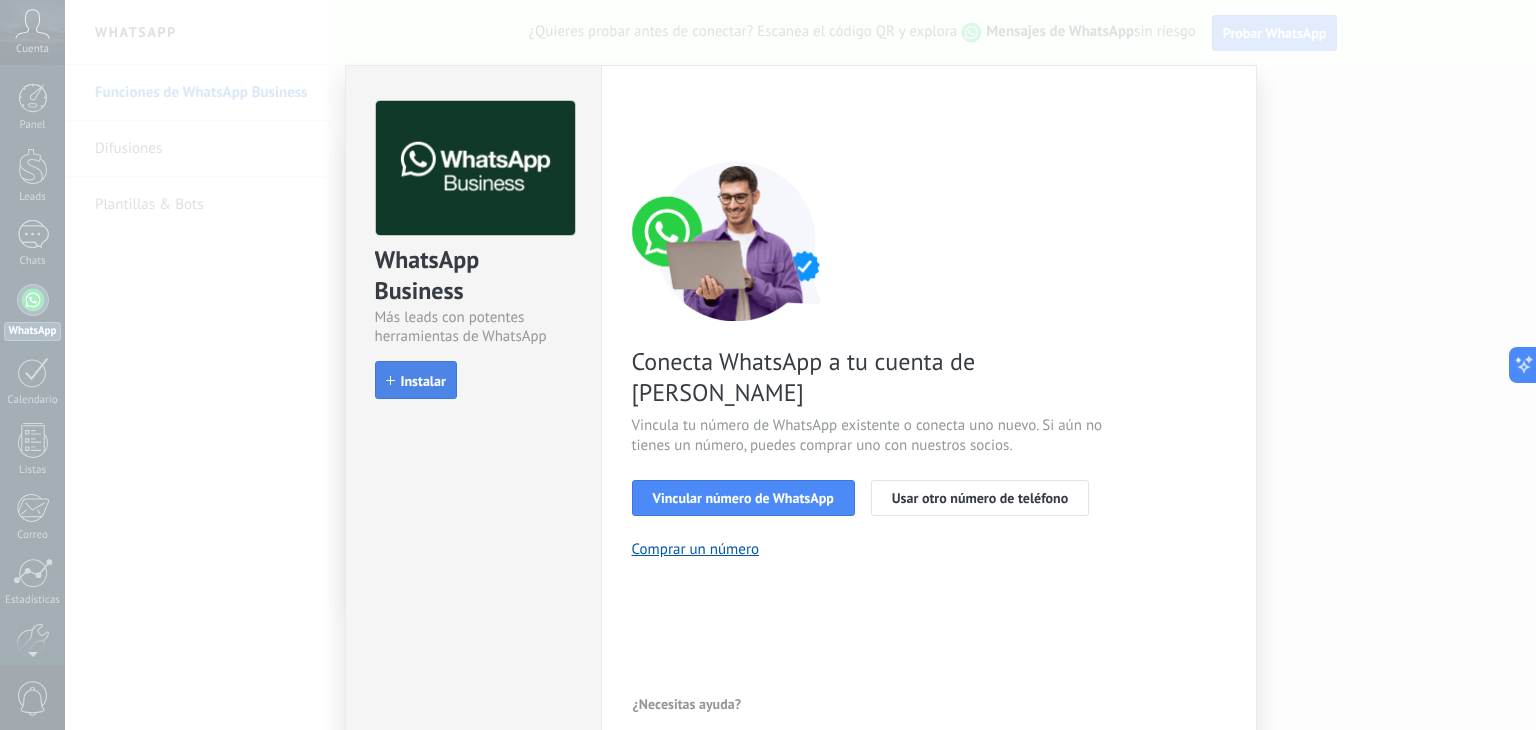 click on "Instalar" at bounding box center [423, 381] 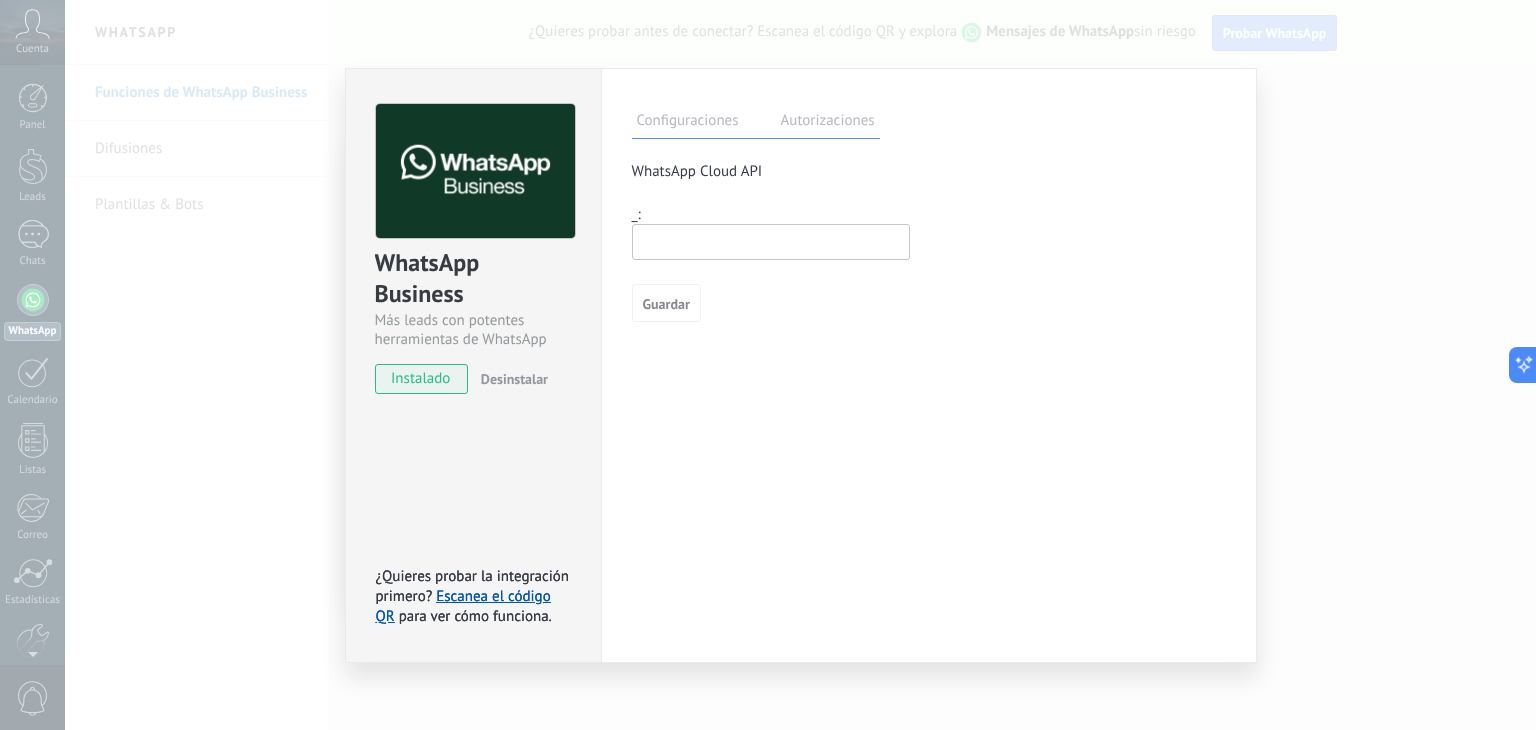 click at bounding box center (771, 242) 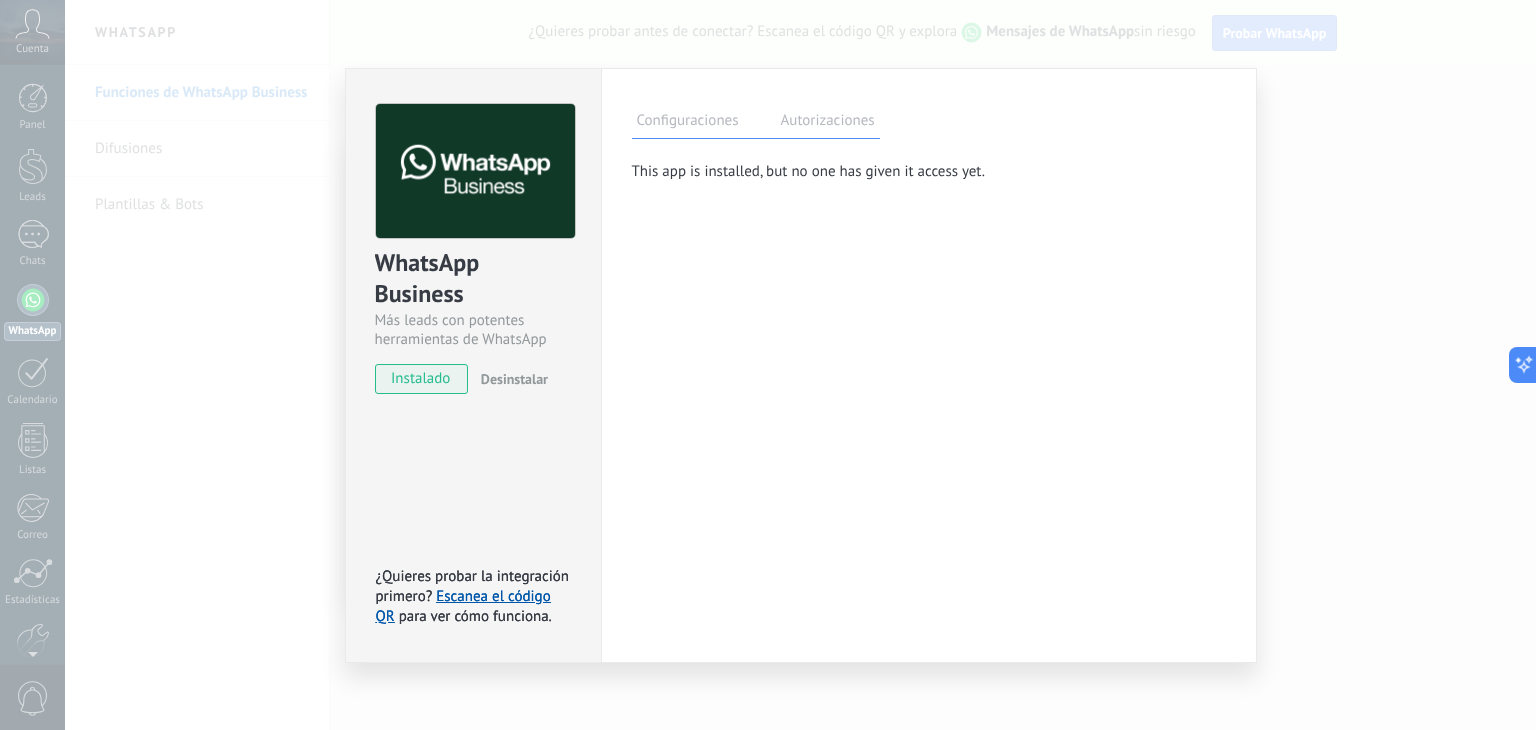 click on "WhatsApp Business Más leads con potentes herramientas de WhatsApp instalado Desinstalar ¿Quieres probar la integración primero?   Escanea el código QR   para ver cómo funciona. ¿Quieres probar la integración primero?   Escanea el código QR   para ver cómo funciona. Configuraciones Autorizaciones This tab logs the users who have granted integration access to this account. If you want to to remove a user's ability to send requests to the account on behalf of this integration, you can revoke access. If access is revoked from all users, the integration will stop working. This app is installed, but no one has given it access yet. WhatsApp Cloud API más _:  Guardar" at bounding box center [800, 365] 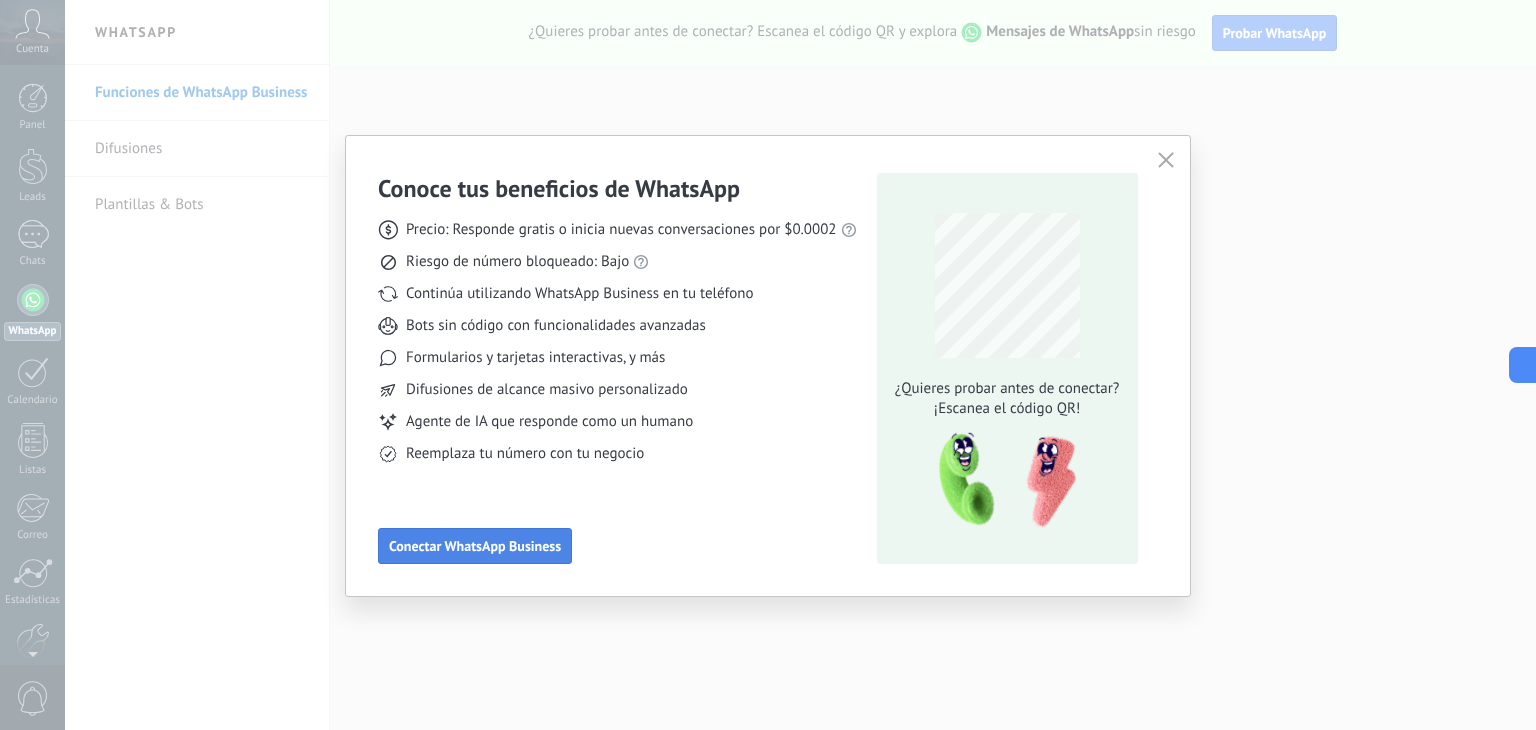 click on "Conectar WhatsApp Business" at bounding box center (475, 546) 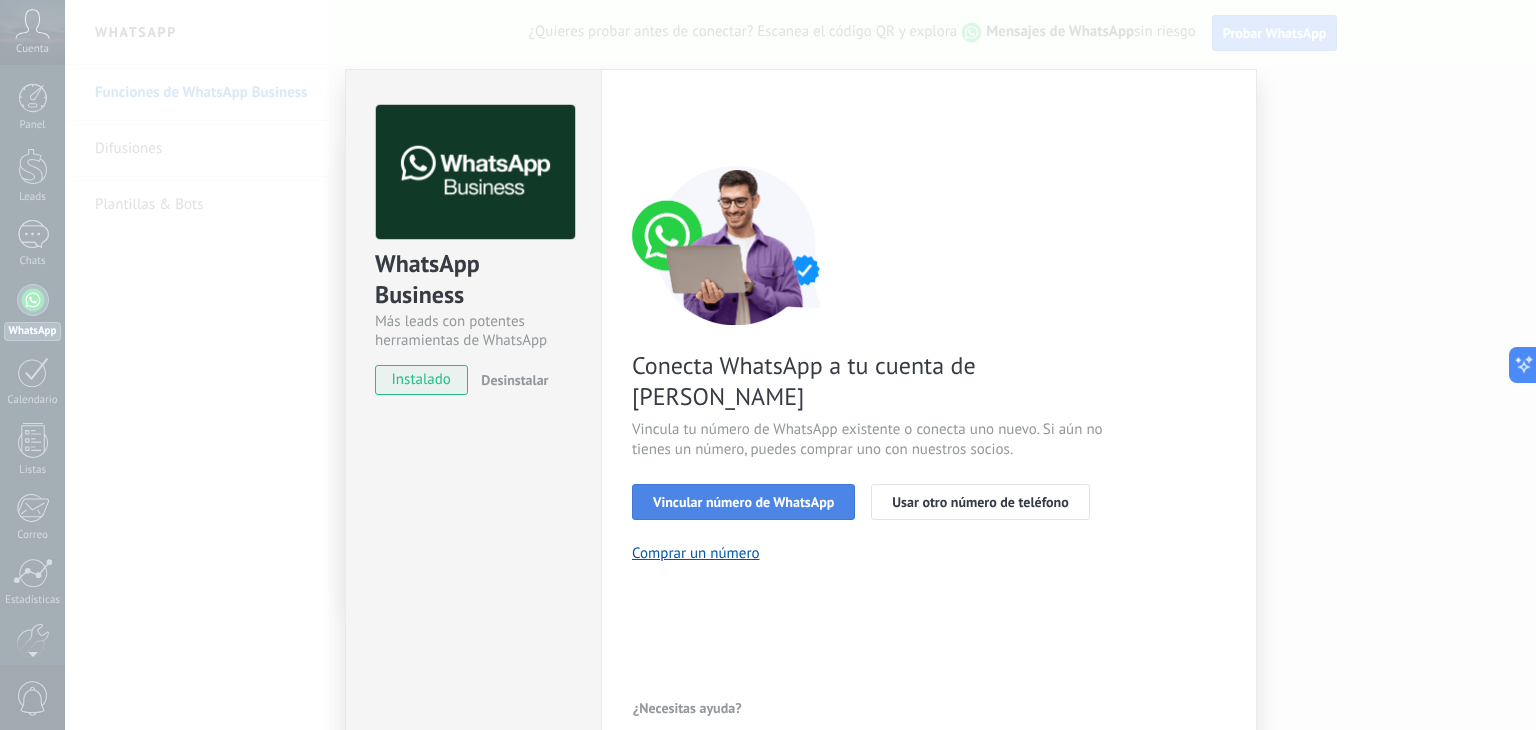 click on "Vincular número de WhatsApp" at bounding box center [743, 502] 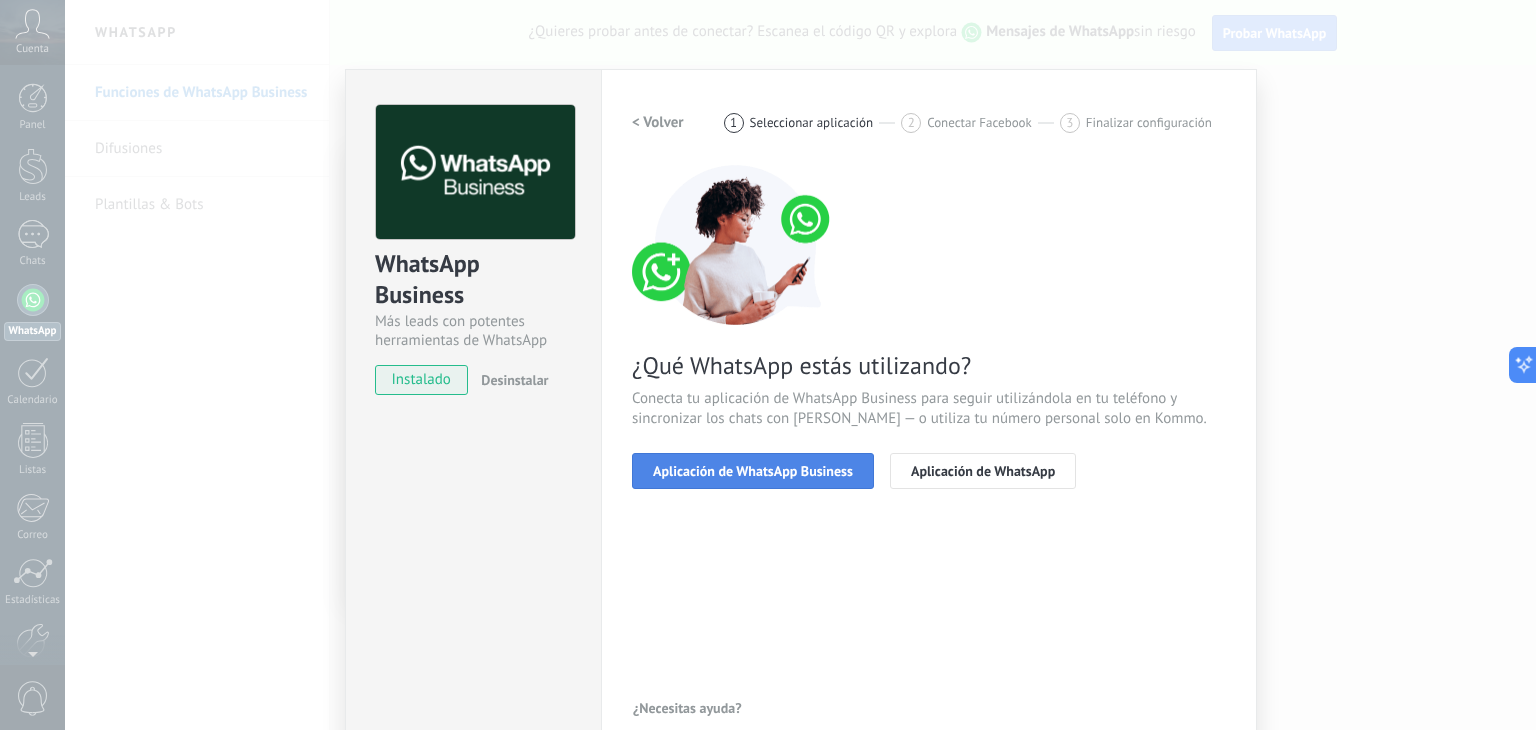 click on "Aplicación de WhatsApp Business" at bounding box center (753, 471) 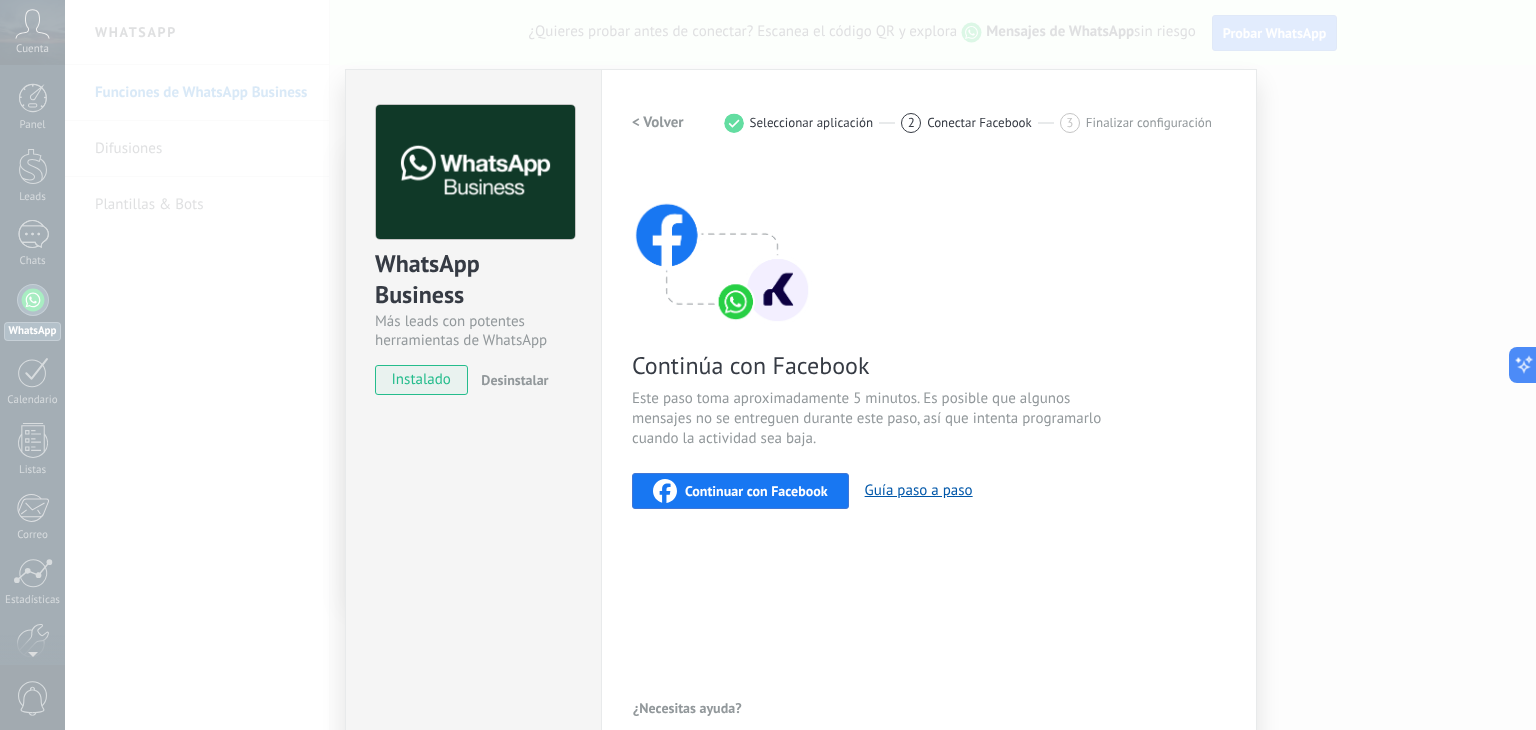 click on "Continuar con Facebook" at bounding box center [756, 491] 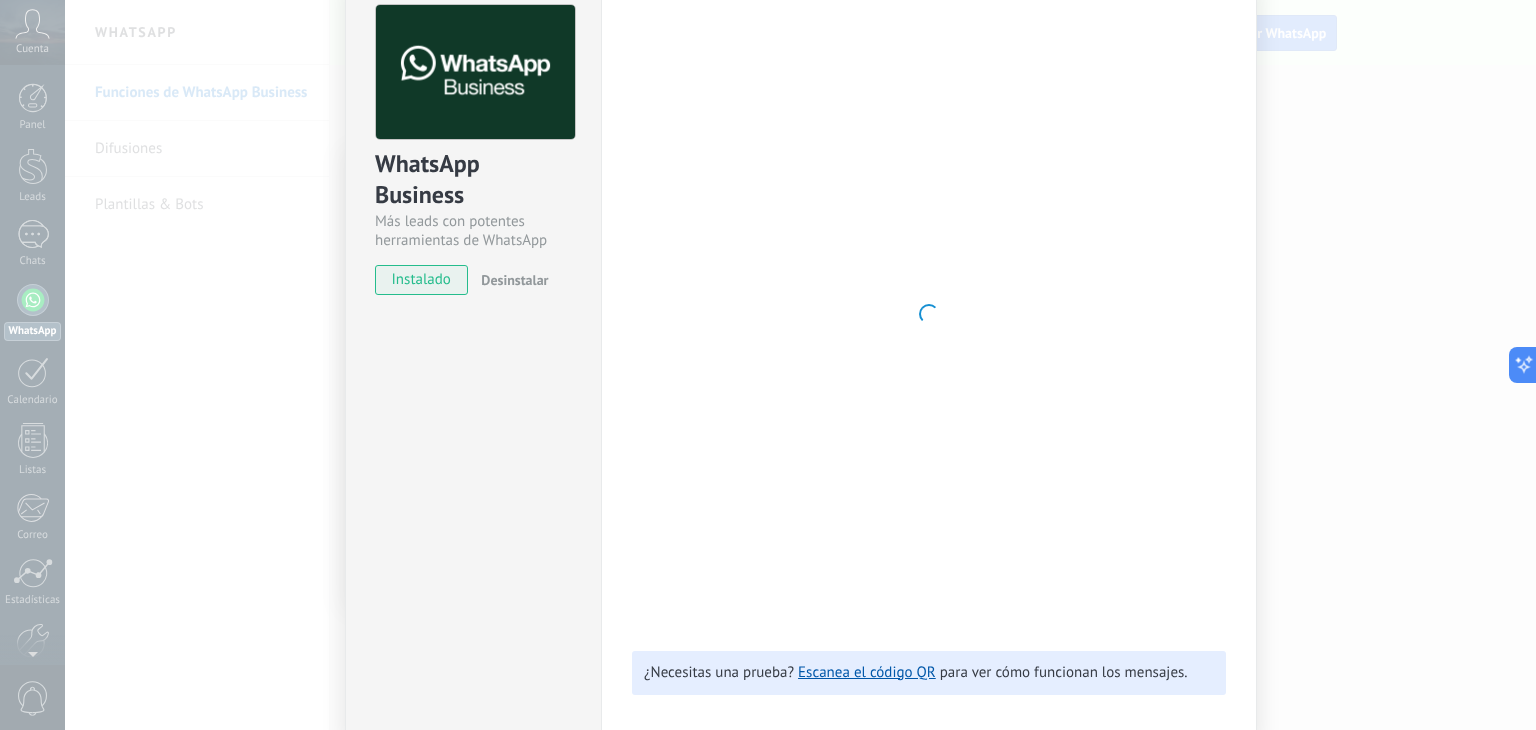 scroll, scrollTop: 0, scrollLeft: 0, axis: both 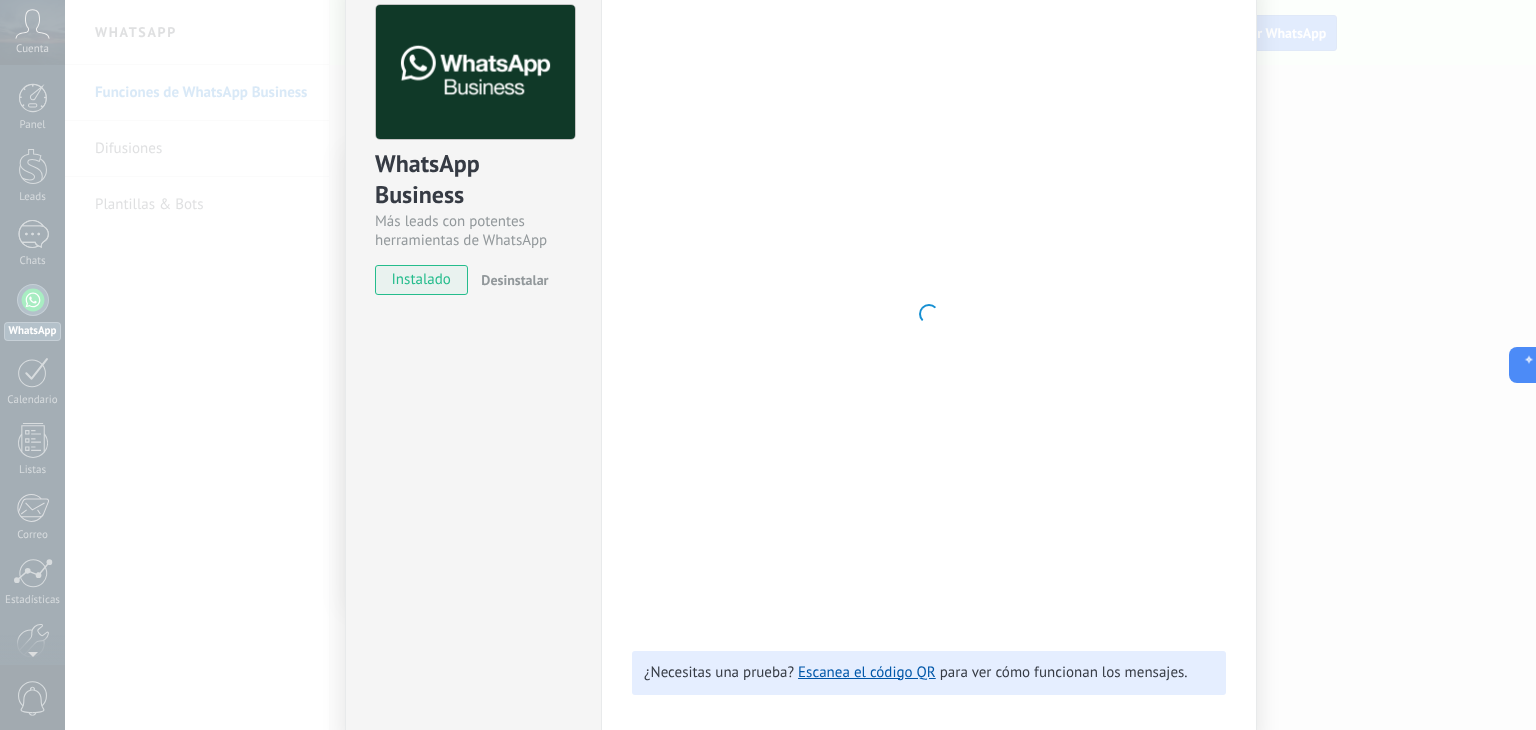 click on "WhatsApp Business Más leads con potentes herramientas de WhatsApp instalado Desinstalar Configuraciones Autorizaciones This tab logs the users who have granted integration access to this account. If you want to to remove a user's ability to send requests to the account on behalf of this integration, you can revoke access. If access is revoked from all users, the integration will stop working. This app is installed, but no one has given it access yet. WhatsApp Cloud API más _:  Guardar < Volver 1 Seleccionar aplicación 2 Conectar Facebook  3 Finalizar configuración Continúa con Facebook Este paso toma aproximadamente 5 minutos. Es posible que algunos mensajes no se entreguen durante este paso, así que intenta programarlo cuando la actividad sea baja. Continuar con Facebook Guía paso a paso ¿Necesitas ayuda? ¿Necesitas una prueba?   Escanea el código QR   para ver cómo funcionan los mensajes." at bounding box center (800, 365) 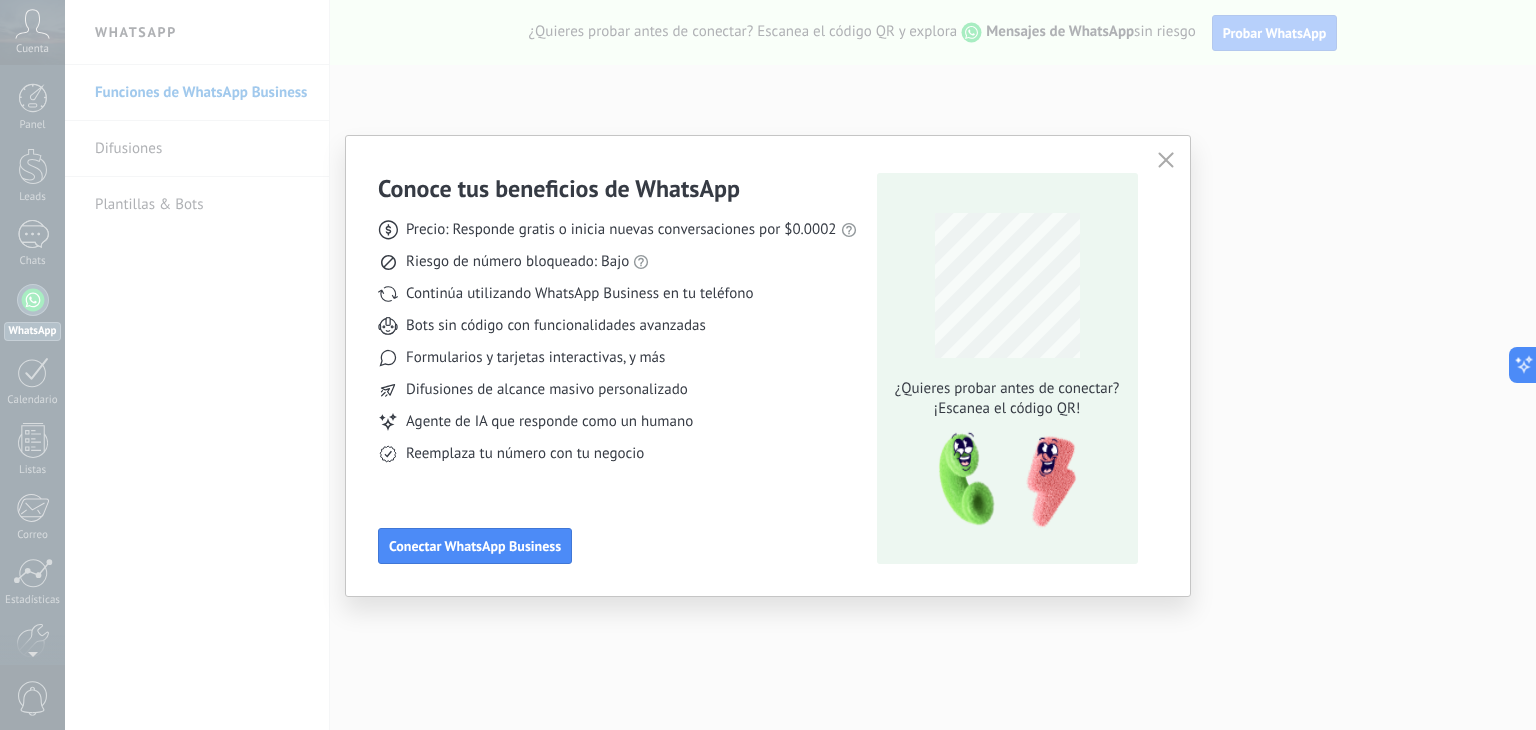 scroll, scrollTop: 0, scrollLeft: 0, axis: both 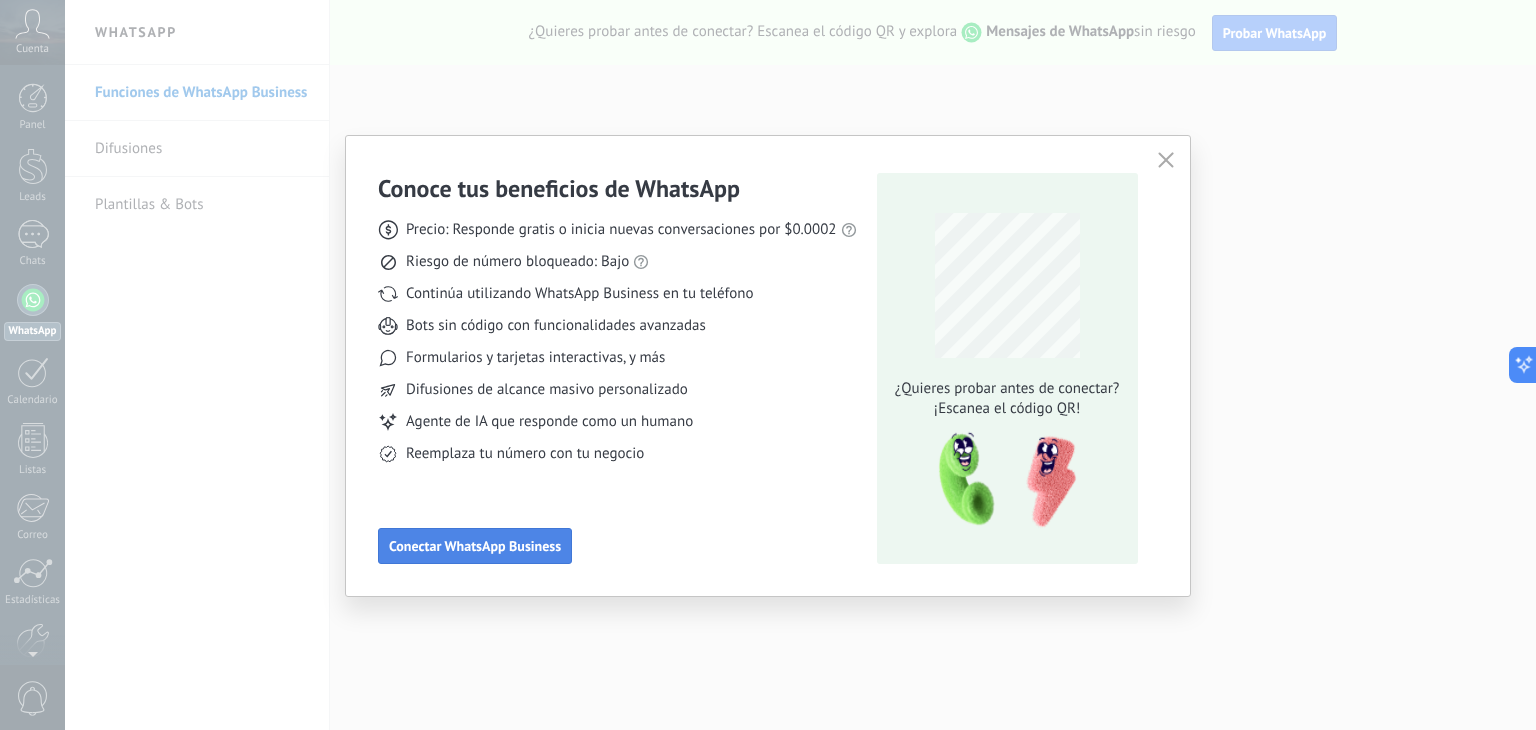 click on "Conectar WhatsApp Business" at bounding box center [475, 546] 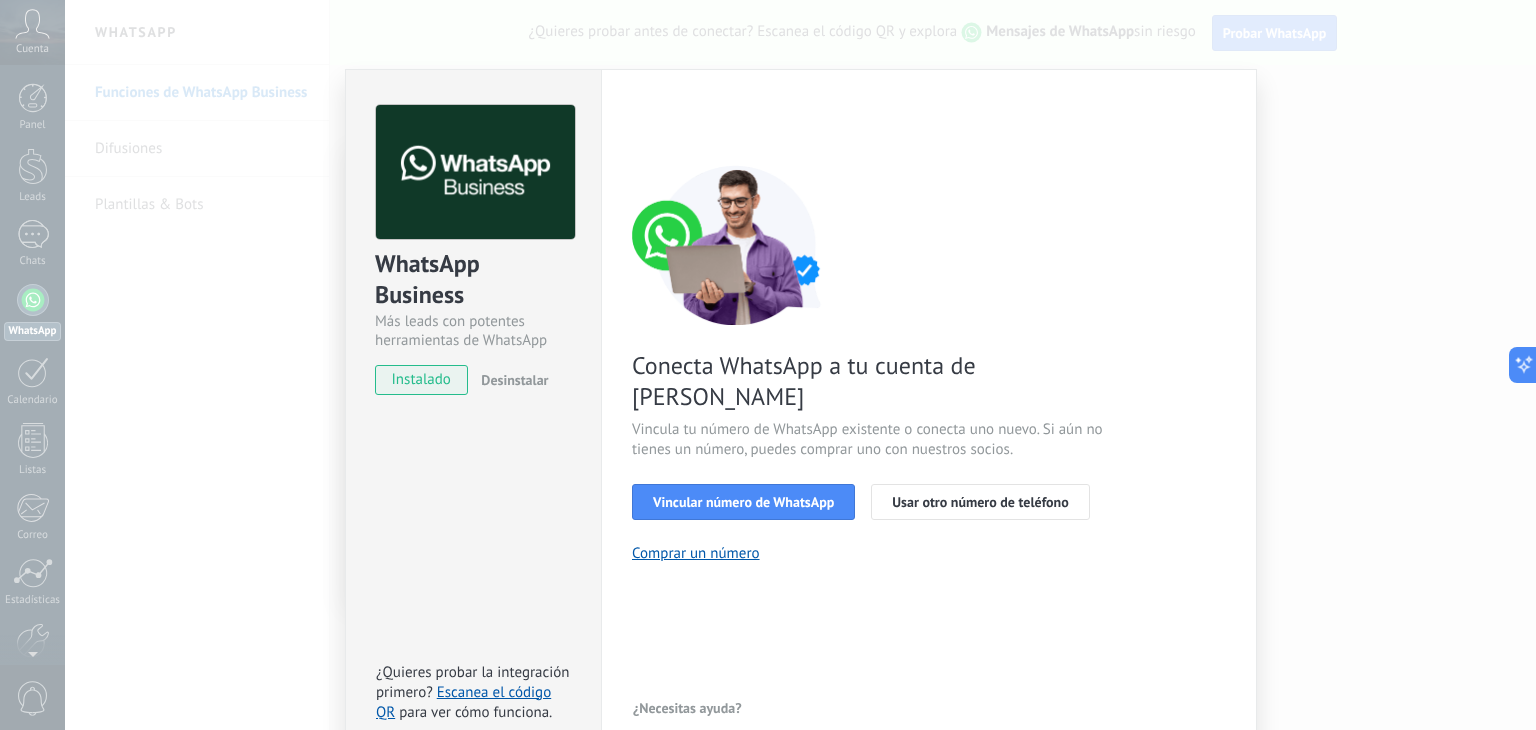 click on "Vincular número de WhatsApp" at bounding box center (743, 502) 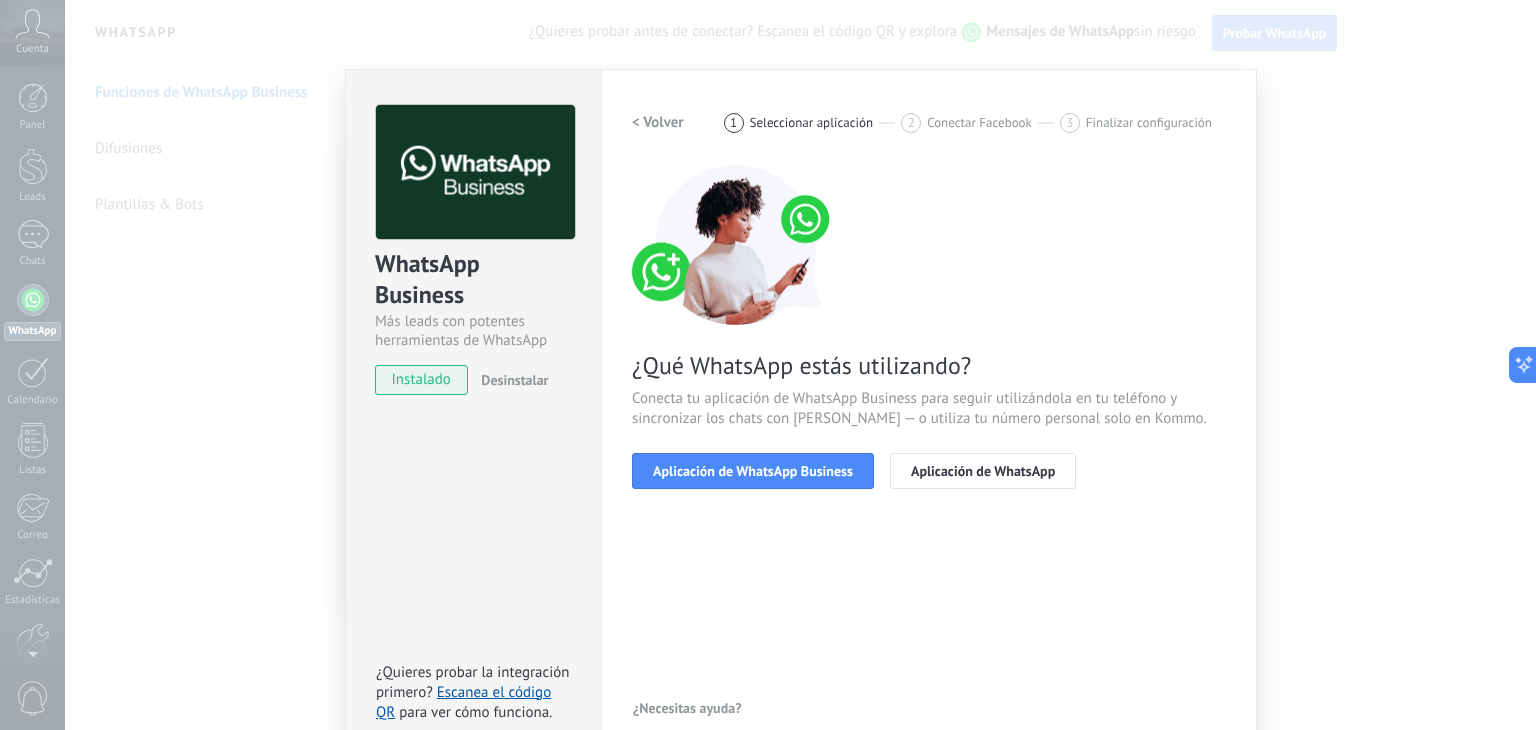 click on "Aplicación de WhatsApp Business" at bounding box center [753, 471] 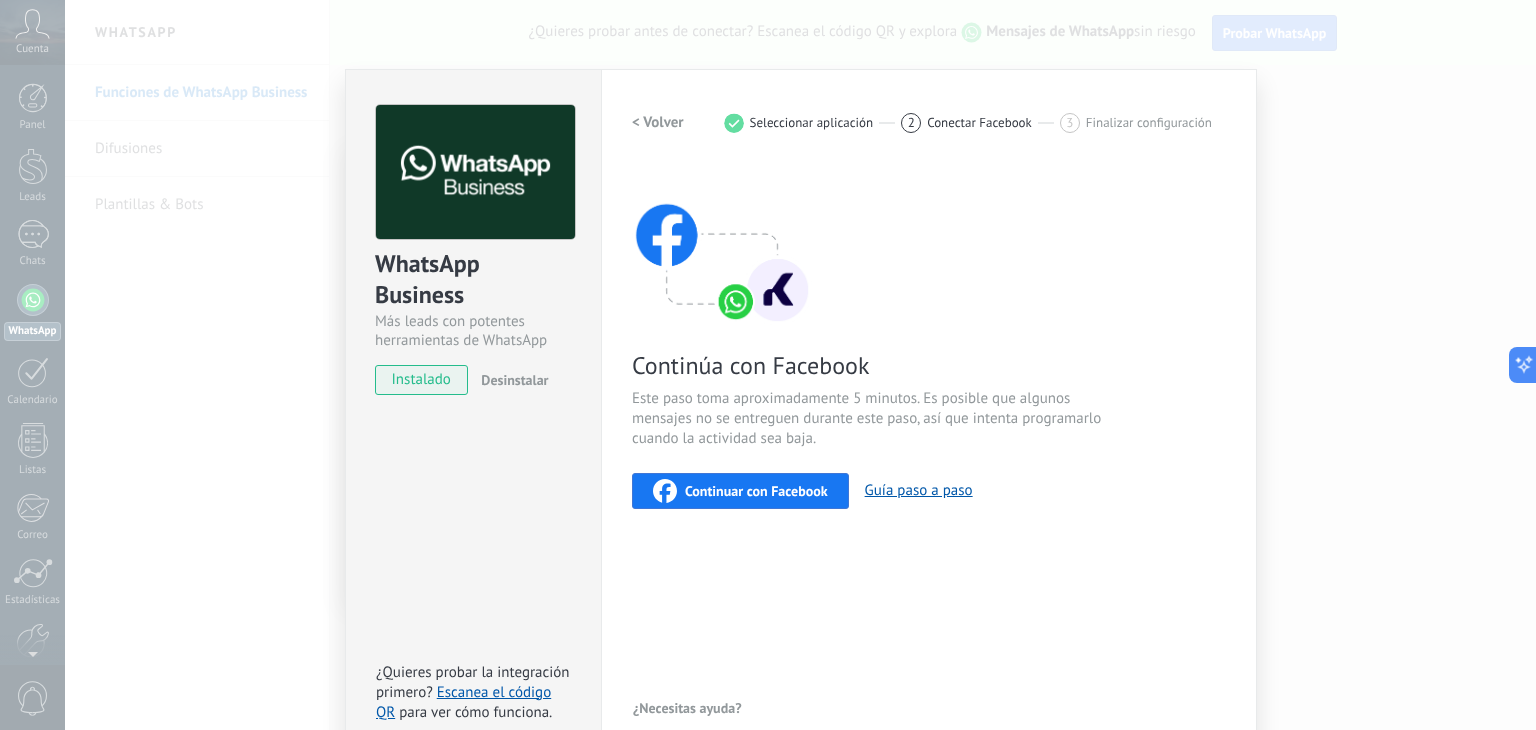 click on "Continuar con Facebook" at bounding box center [756, 491] 